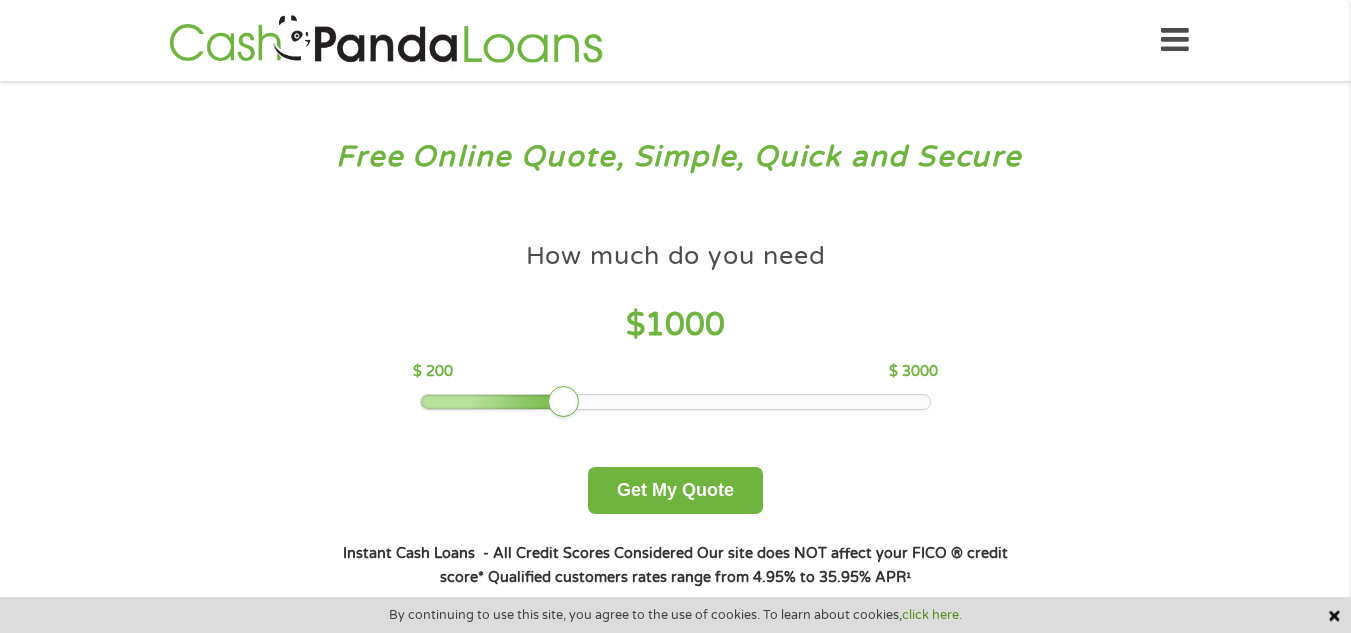 scroll, scrollTop: 0, scrollLeft: 0, axis: both 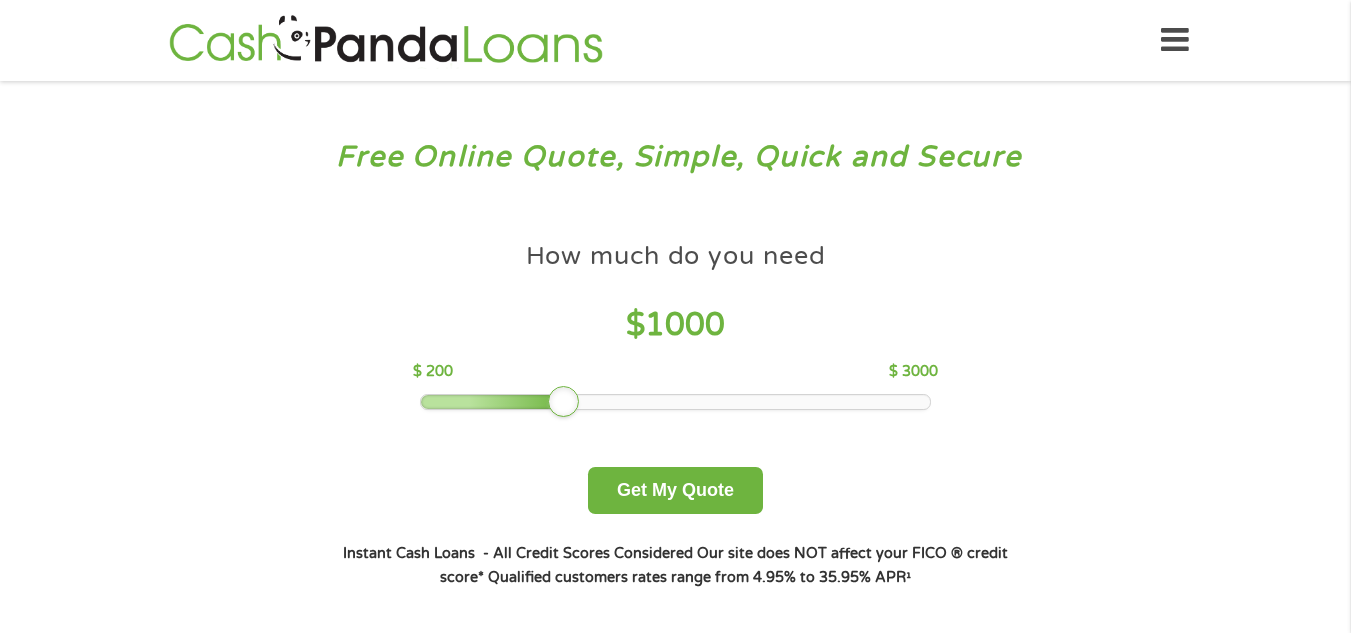 drag, startPoint x: 551, startPoint y: 392, endPoint x: 558, endPoint y: 405, distance: 14.764823 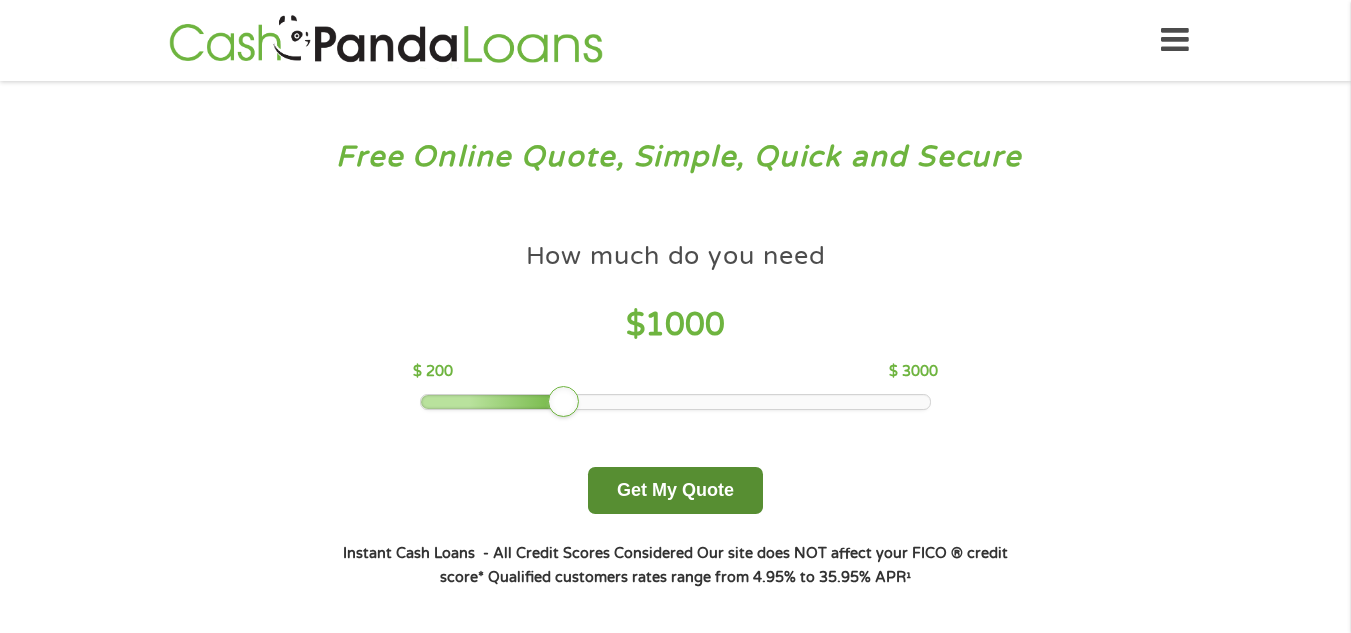 click on "Get My Quote" at bounding box center [675, 490] 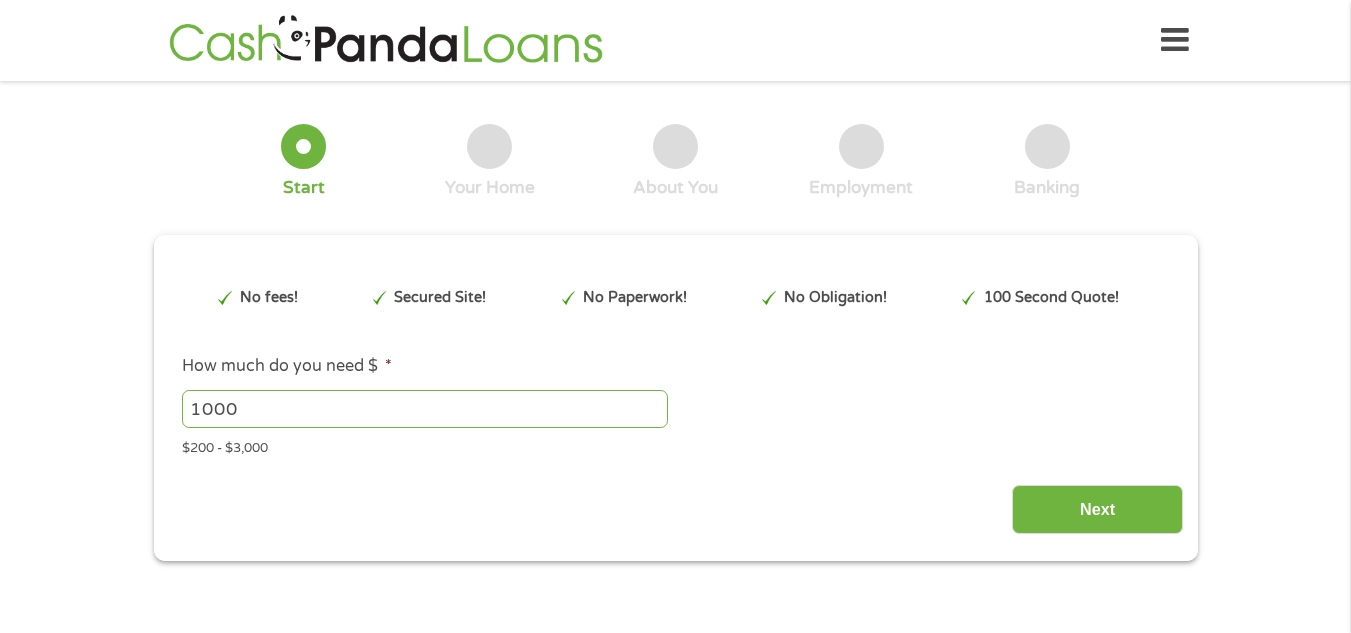 scroll, scrollTop: 0, scrollLeft: 0, axis: both 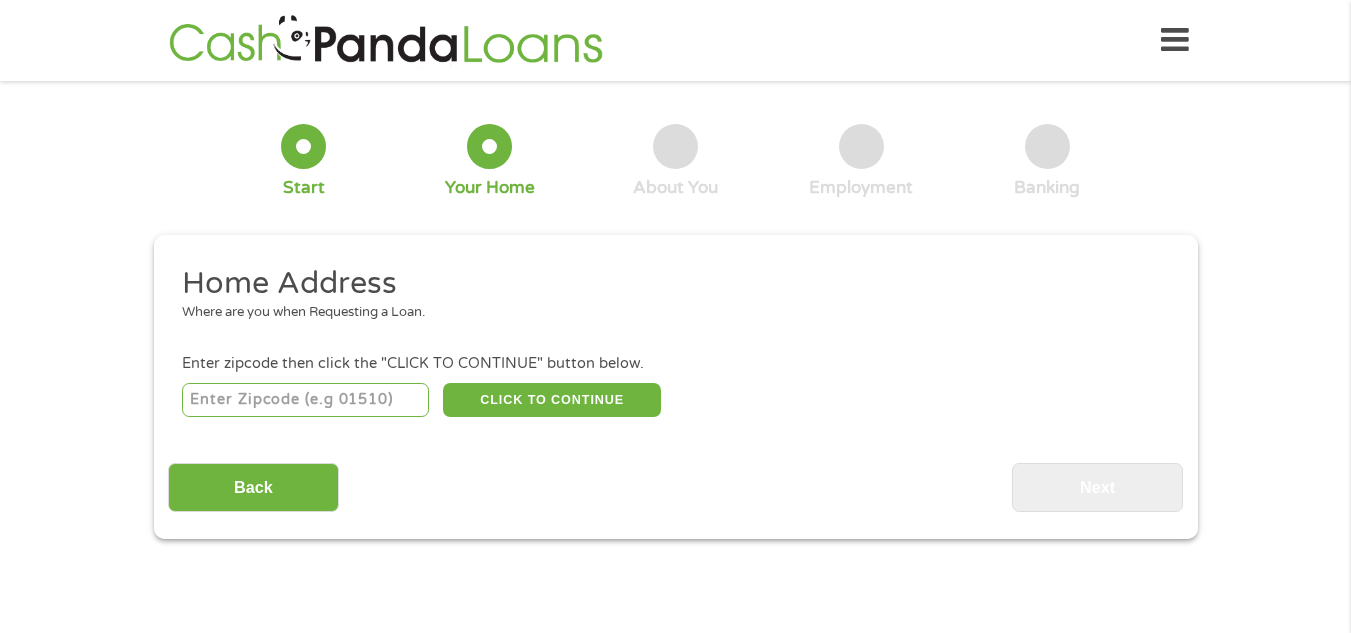 click at bounding box center [305, 400] 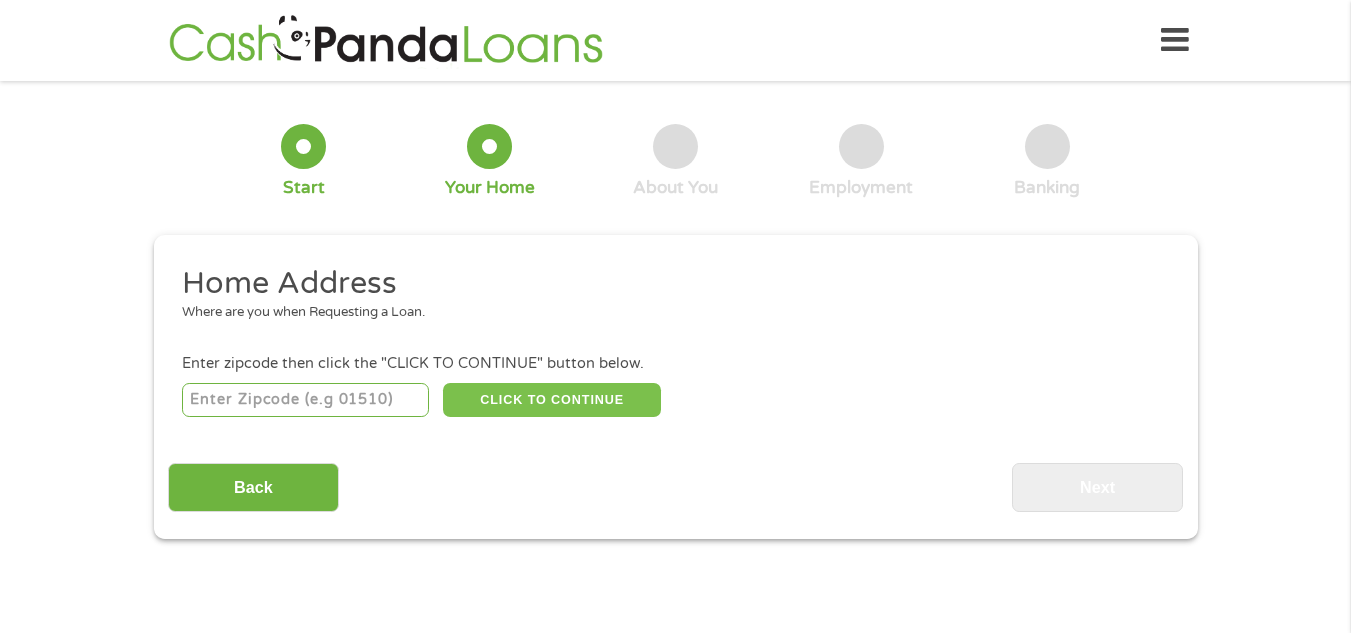 click on "CLICK TO CONTINUE" at bounding box center (552, 400) 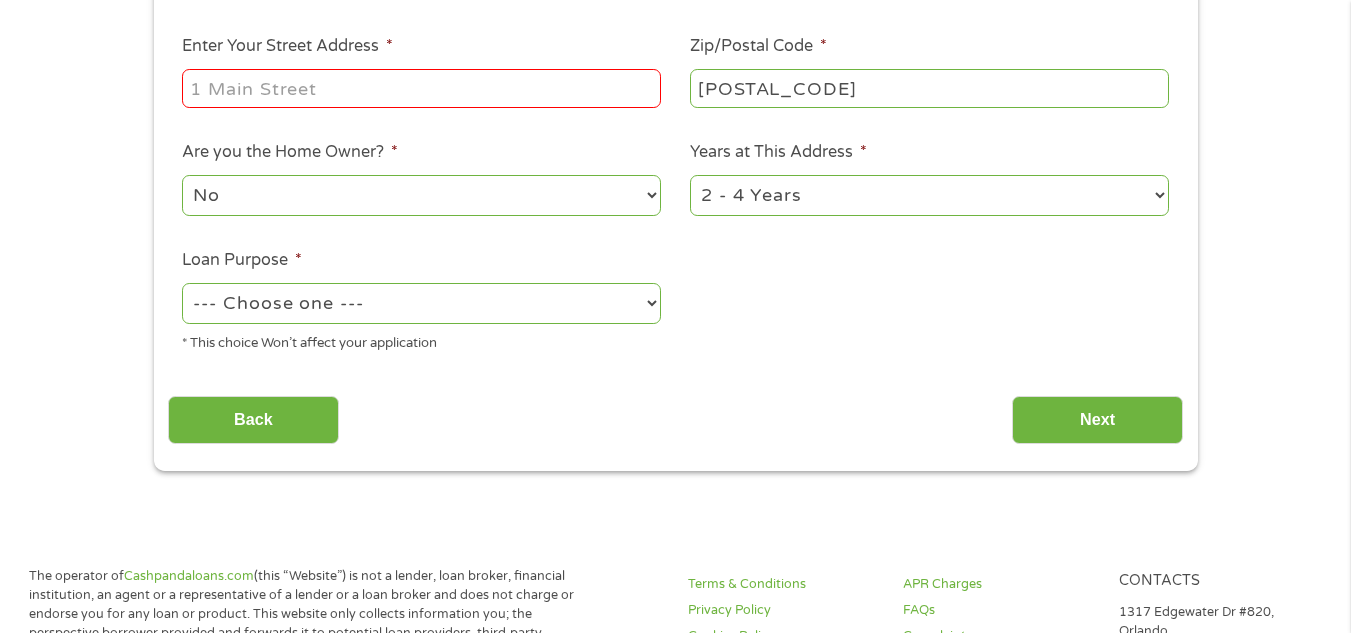 scroll, scrollTop: 438, scrollLeft: 0, axis: vertical 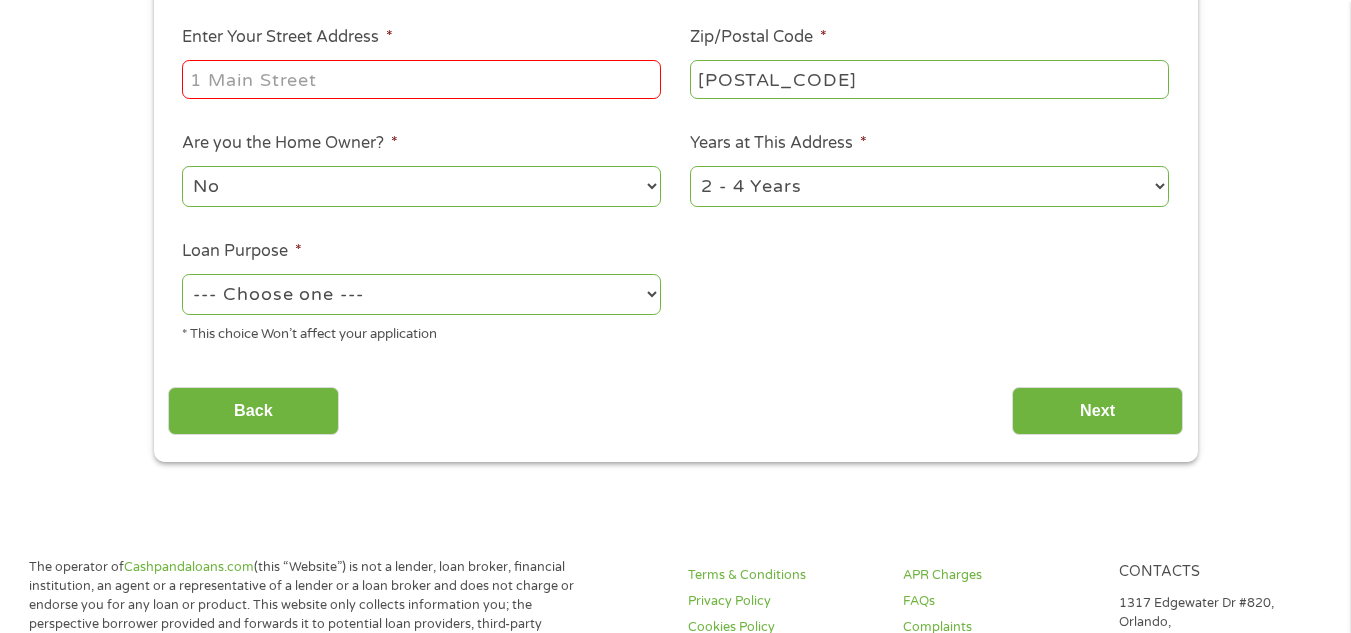 click on "Enter Your Street Address *" at bounding box center (421, 79) 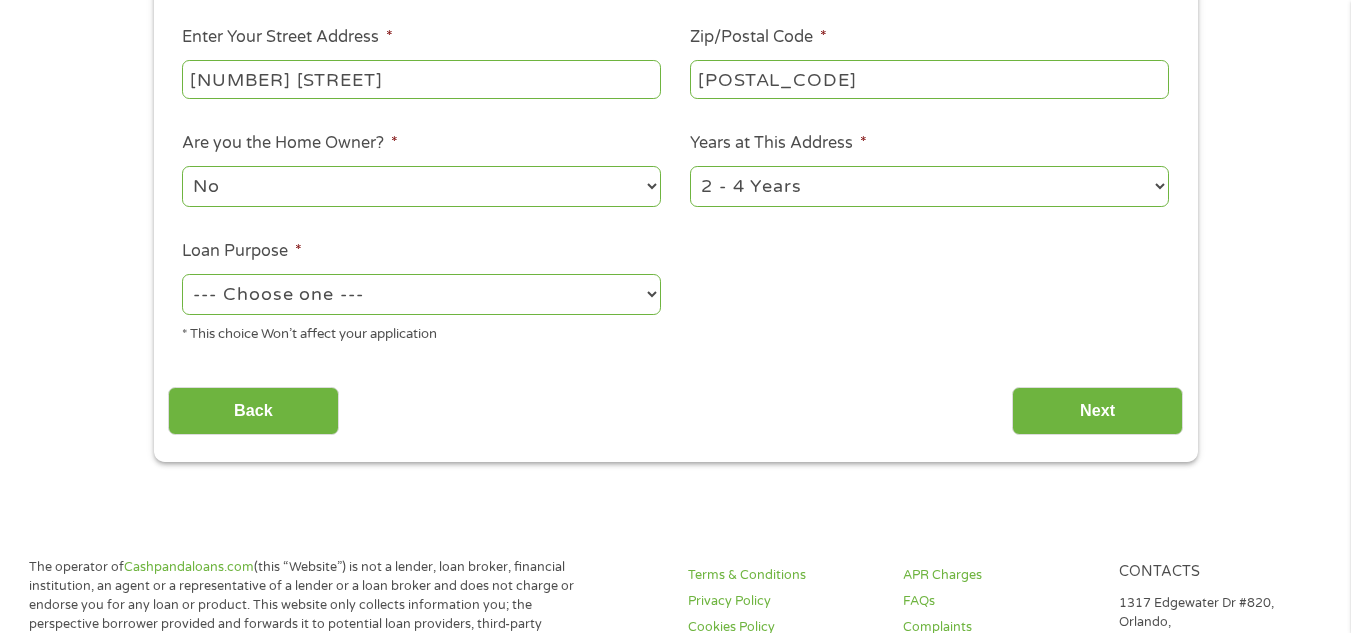 click on "No Yes" at bounding box center (421, 186) 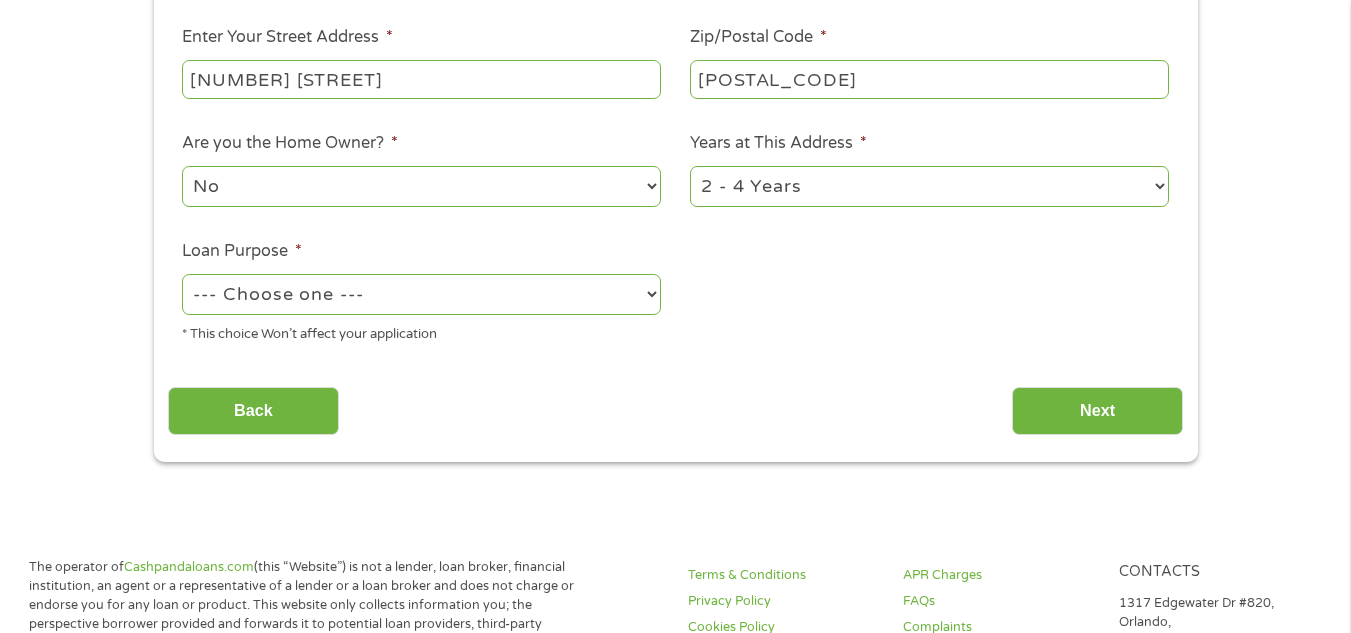 click on "1 Year or less 1 - 2 Years 2 - 4 Years Over 4 Years" at bounding box center [929, 186] 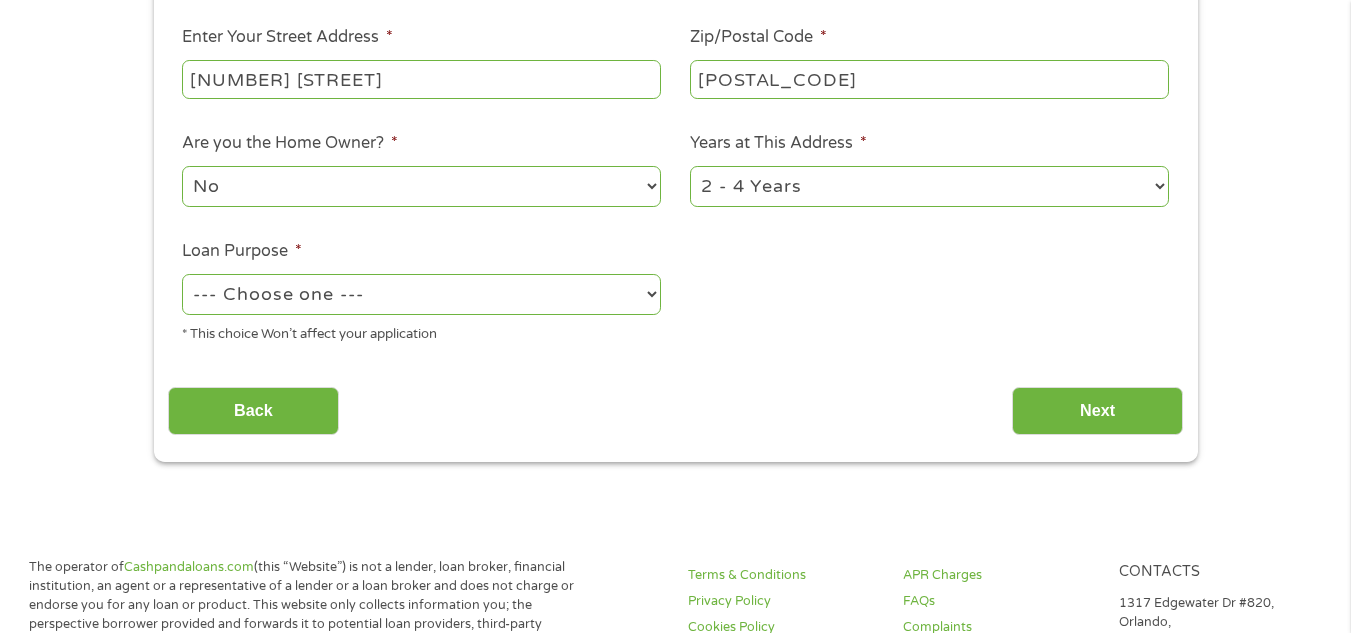 click on "Home Address Where are you when Requesting a Loan.
Enter zipcode then click the "CLICK TO CONTINUE" button below.
[POSTAL_CODE]
CLICK TO CONTINUE
Please recheck your Zipcode, it seems to be Incorrect Enter Your Street Address * [NUMBER] [STREET] Zip/Postal Code * [POSTAL_CODE] This field is hidden when viewing the form City * [CITY] This field is hidden when viewing the form State * Alabama Alaska Arizona Arkansas California Colorado Connecticut Delaware Florida Georgia Hawaii Idaho Illinois Indiana Iowa Kansas Kentucky Louisiana Maine Maryland Massachusetts Michigan Minnesota Mississippi Missouri Montana Nebraska Nevada New Hampshire New Jersey New Mexico North Carolina North Dakota Ohio Oklahoma Oregon Pennsylvania Rhode Island South Carolina South Dakota Tennessee Texas Utah Vermont Virginia Washington West Virginia Wisconsin Wyoming Are you the Home Owner? * No Yes Years at This Address * 1 Year or less 1 - 2 Years 2 - 4 Years Over 4 Years Loan Purpose * --- Choose one --- Pay Bills Debt Consolidation Other" at bounding box center [675, 93] 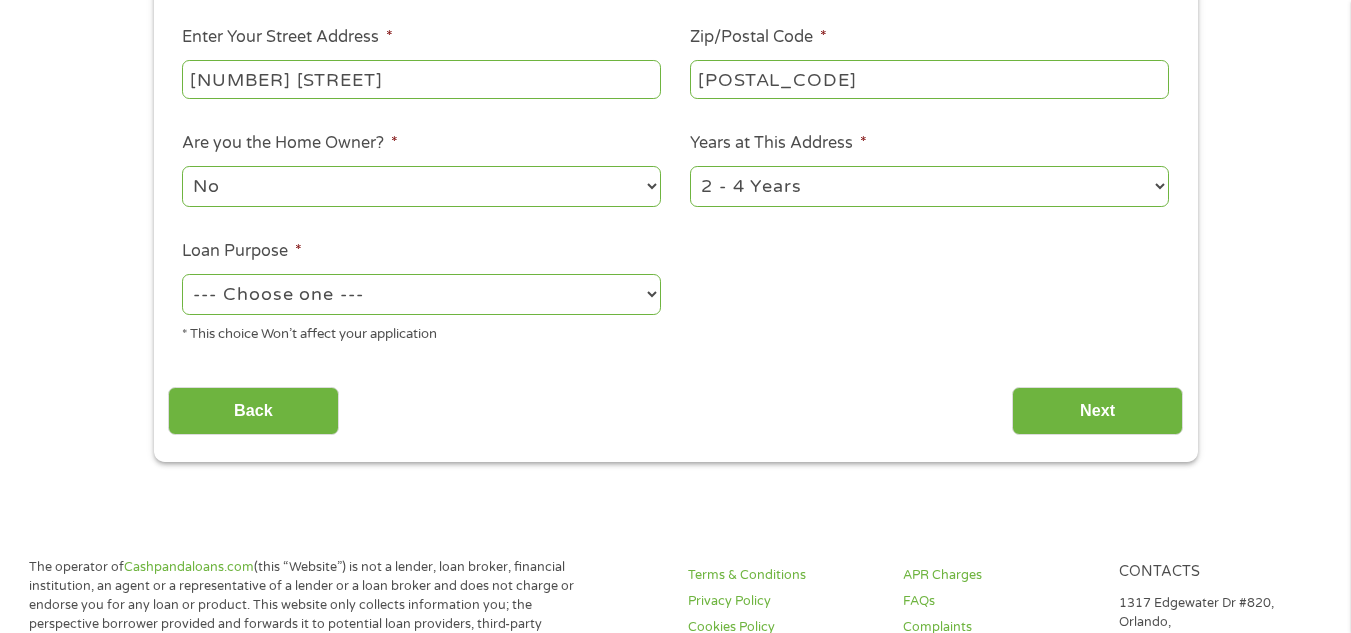 click on "--- Choose one --- Pay Bills Debt Consolidation Home Improvement Major Purchase Car Loan Short Term Cash Medical Expenses Other" at bounding box center [421, 294] 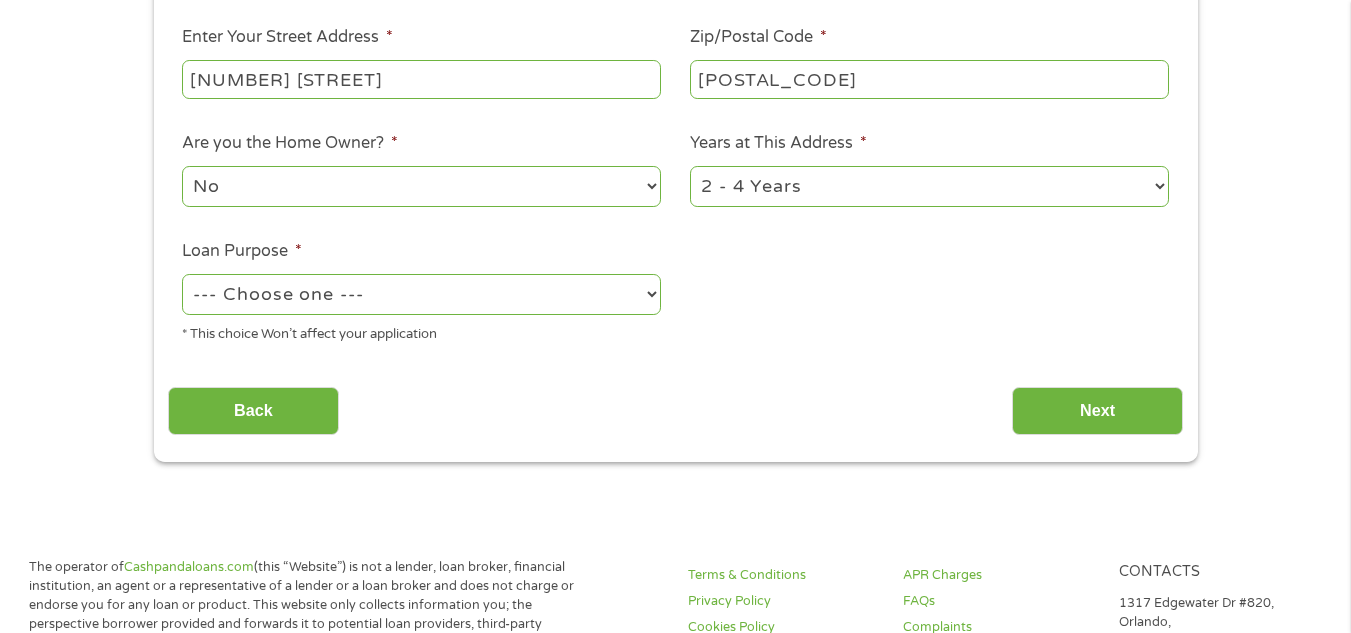 select on "paybills" 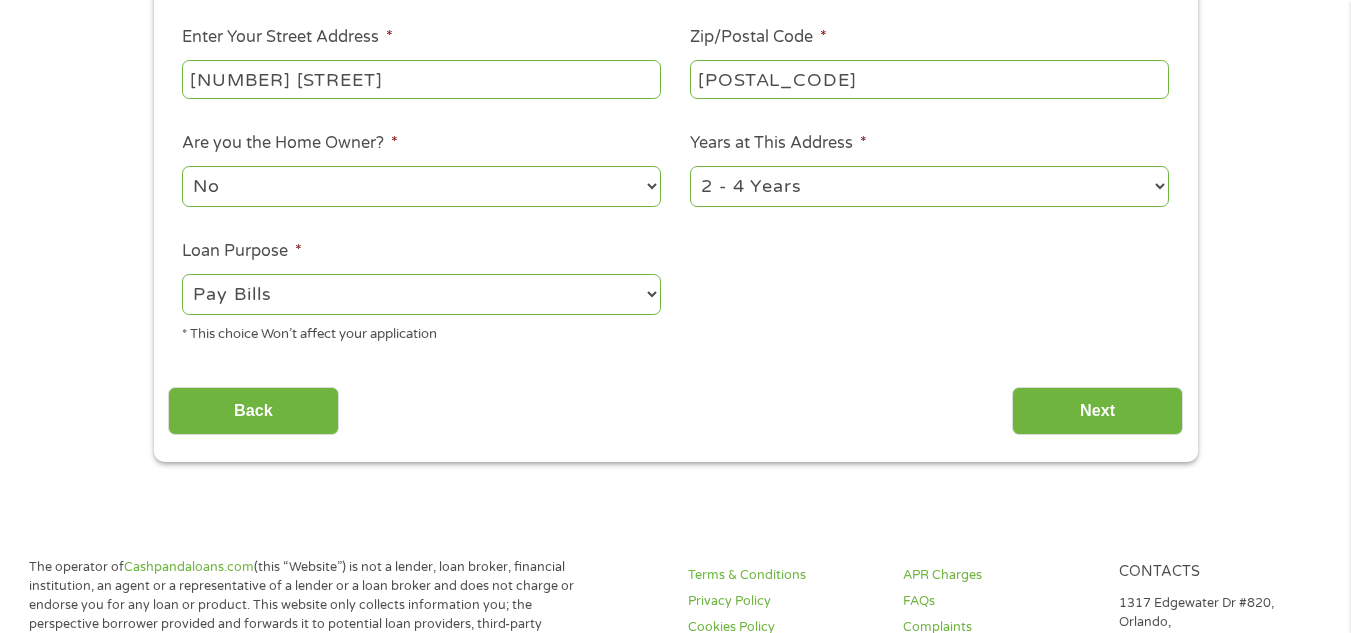 click on "--- Choose one --- Pay Bills Debt Consolidation Home Improvement Major Purchase Car Loan Short Term Cash Medical Expenses Other" at bounding box center (421, 294) 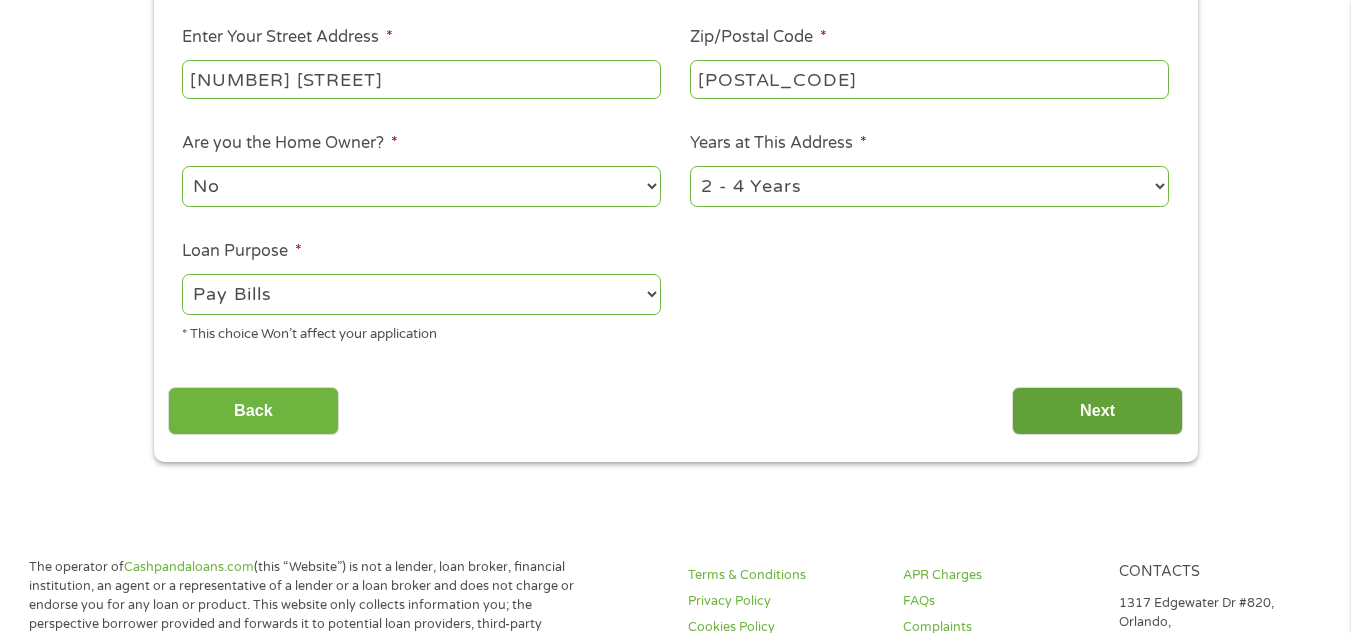 click on "Next" at bounding box center [1097, 411] 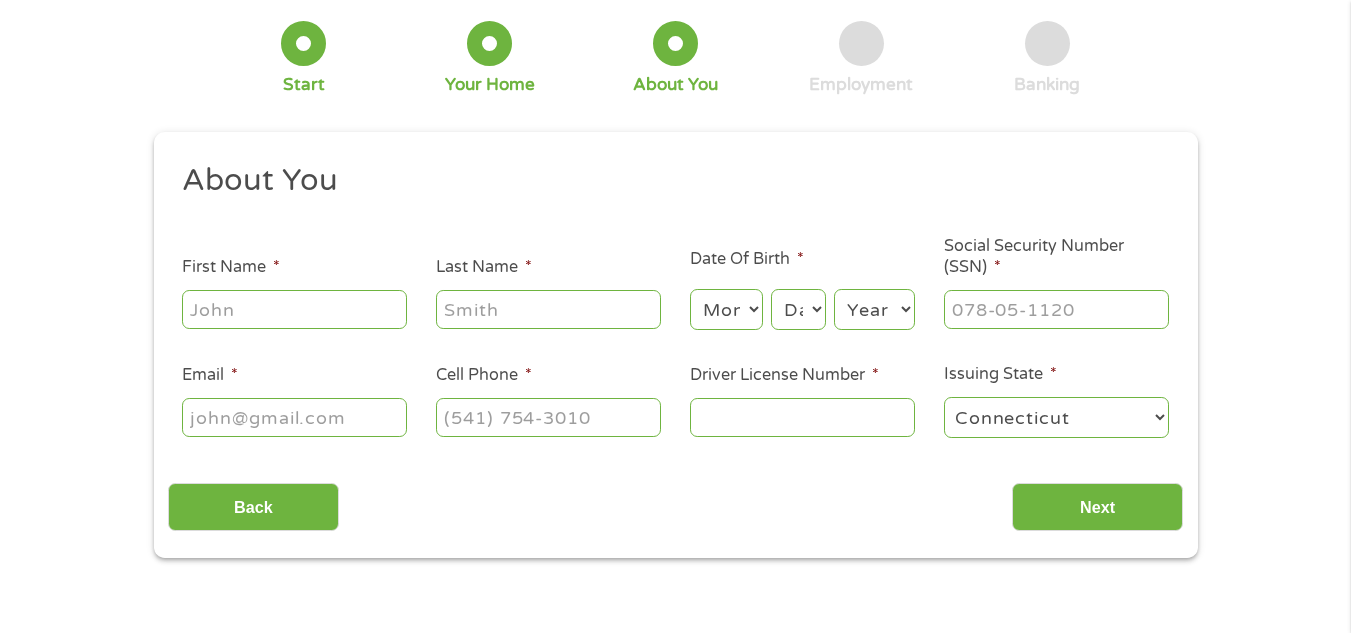 scroll, scrollTop: 0, scrollLeft: 0, axis: both 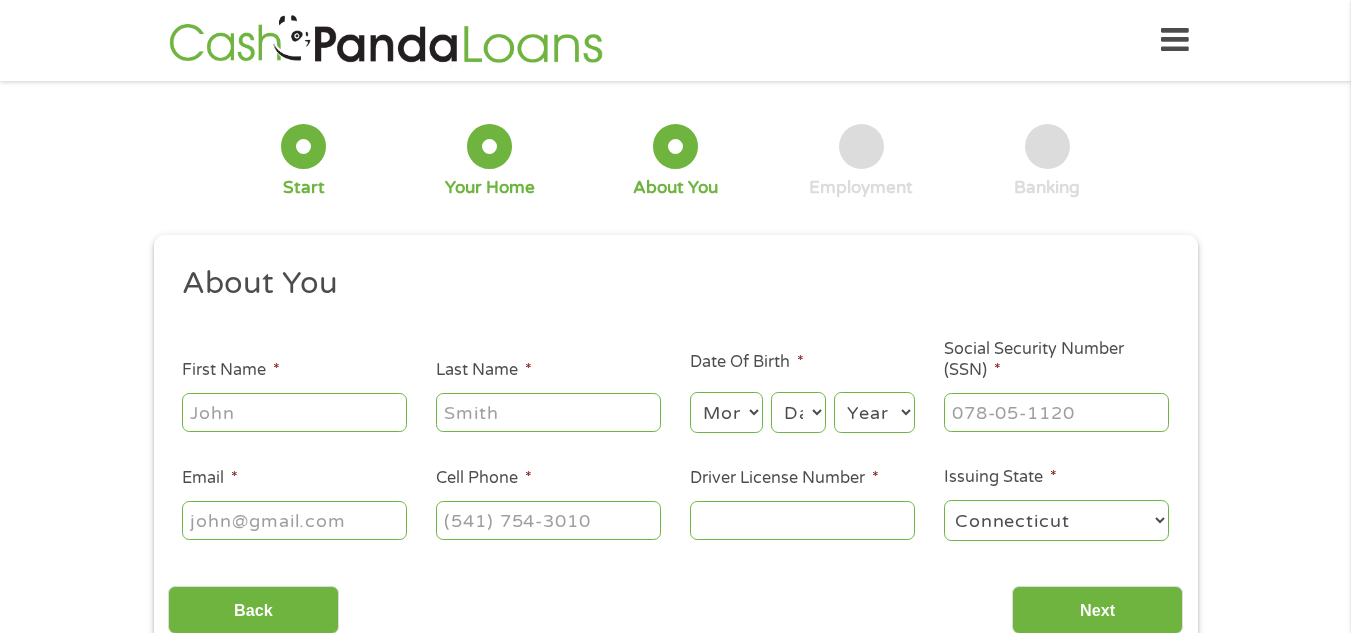 click on "First Name *" at bounding box center [294, 412] 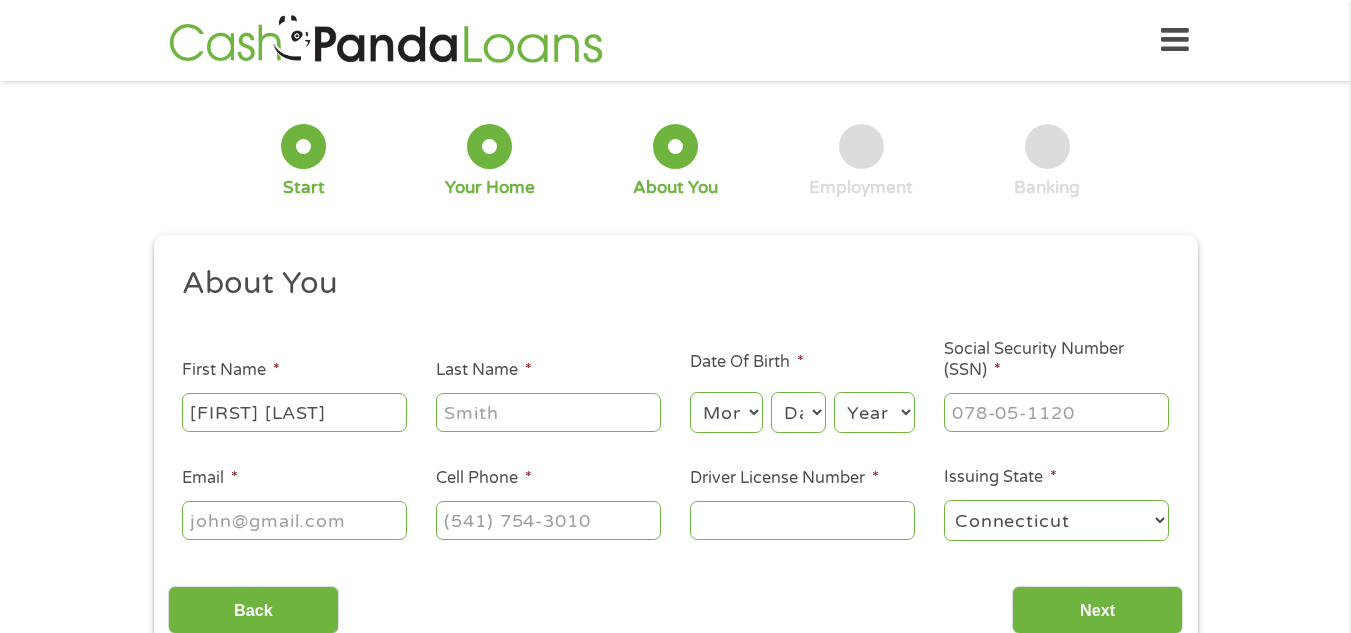 type on "[FIRST]-[LAST]" 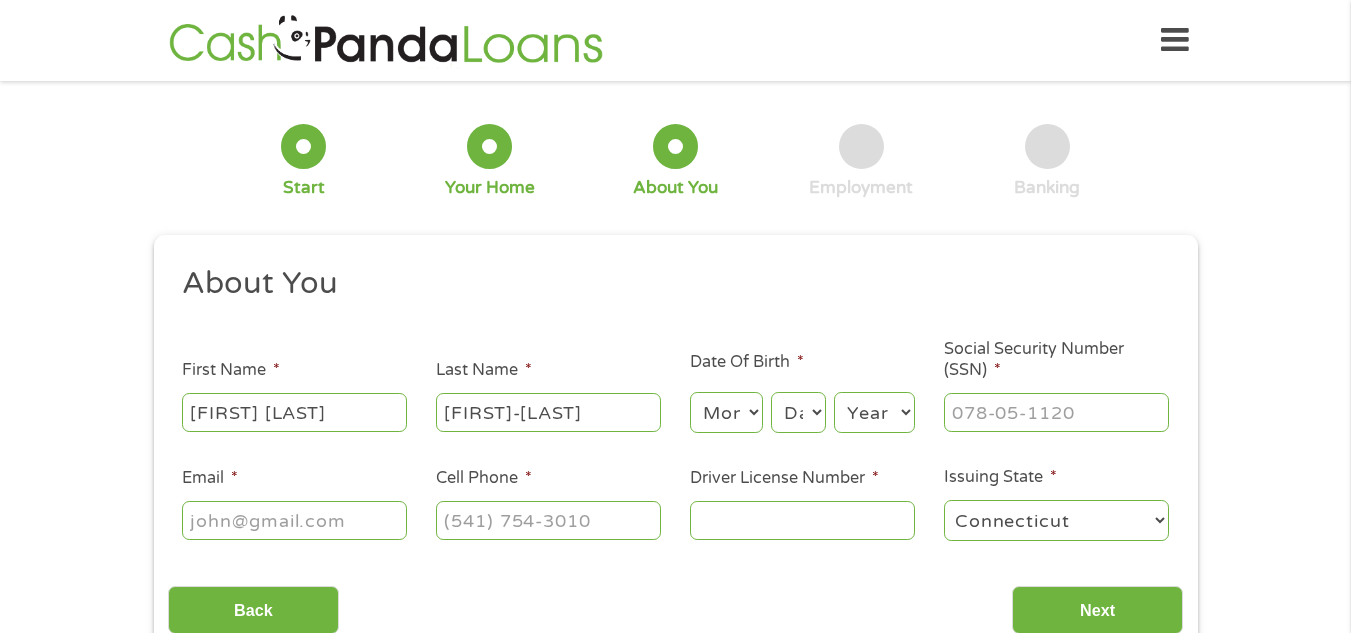 type on "[FIRST][LAST]@[DOMAIN]" 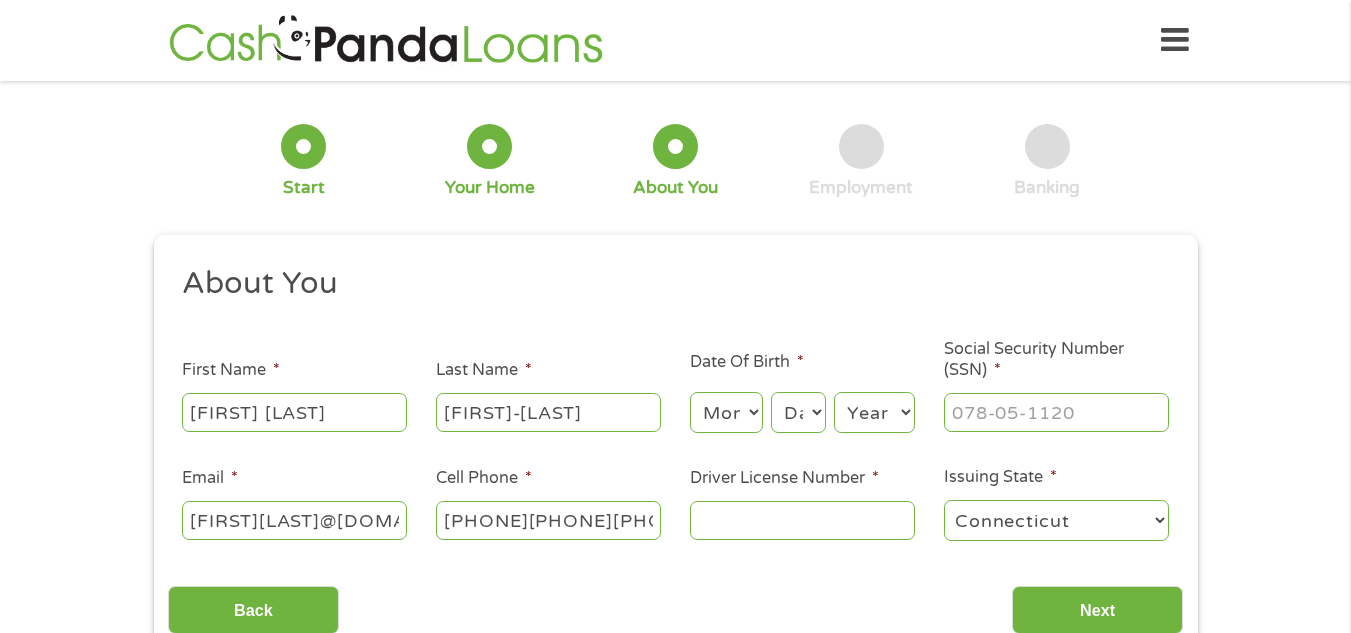 type on "([AREA_CODE]) [PHONE]-[PHONE]" 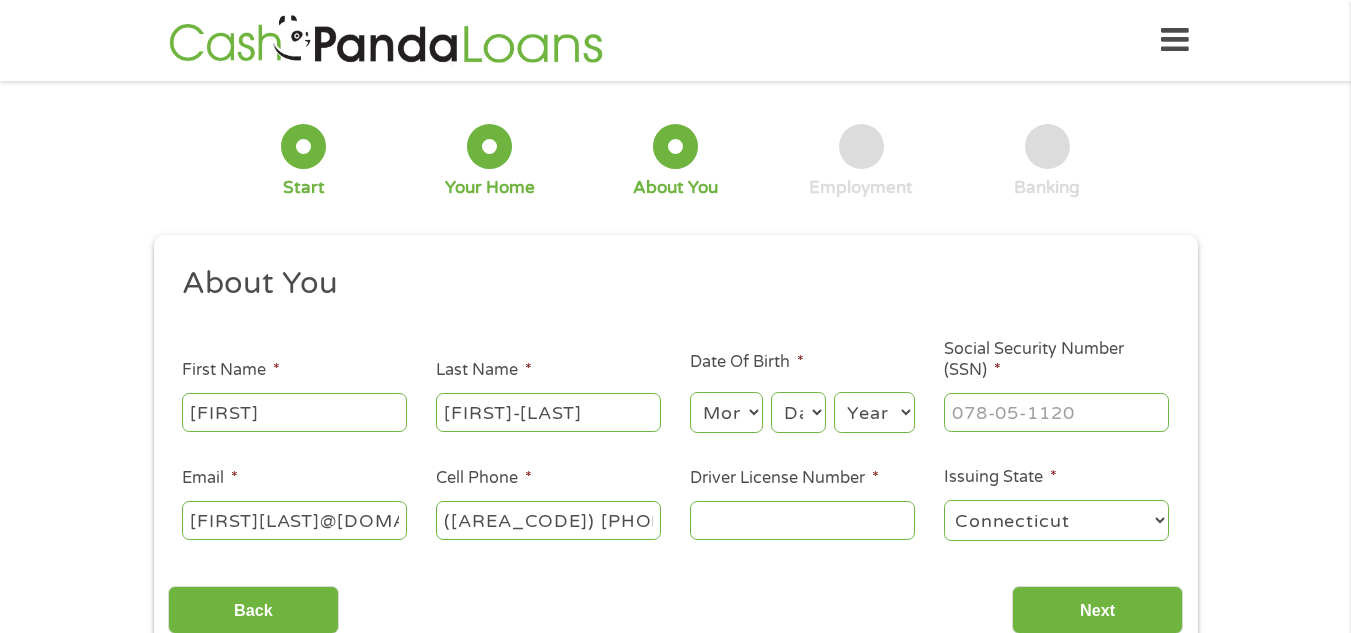 type on "[FIRST]" 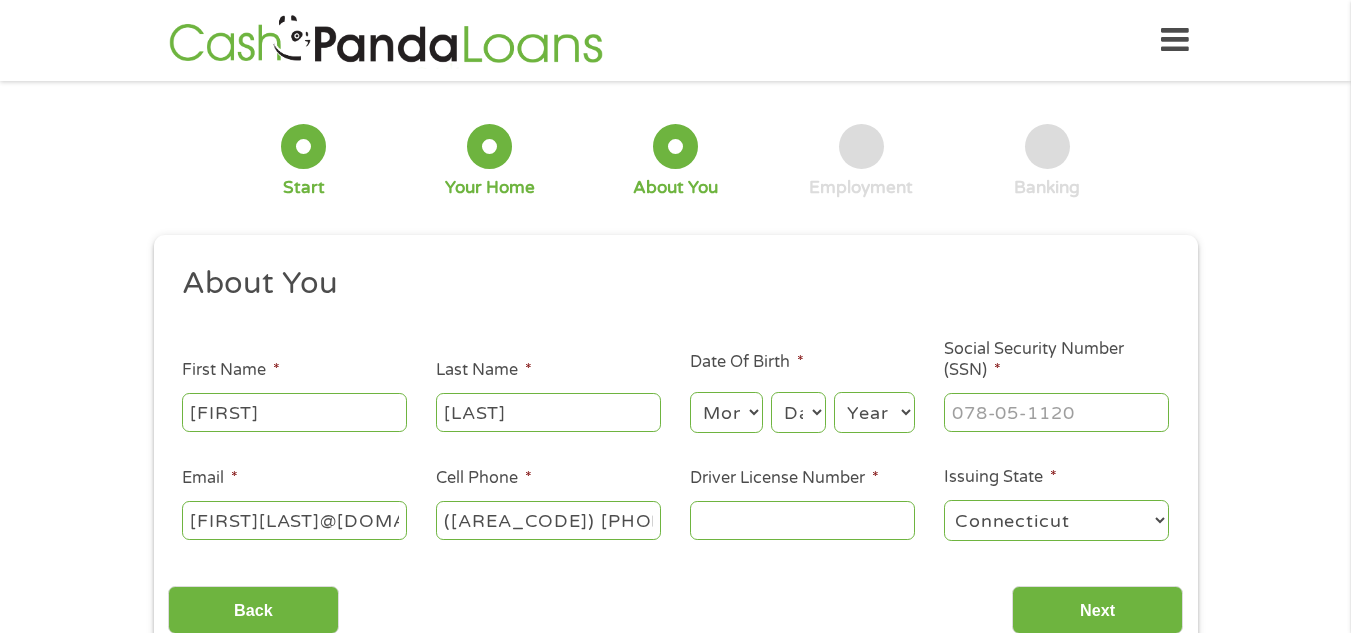 type on "[LAST]" 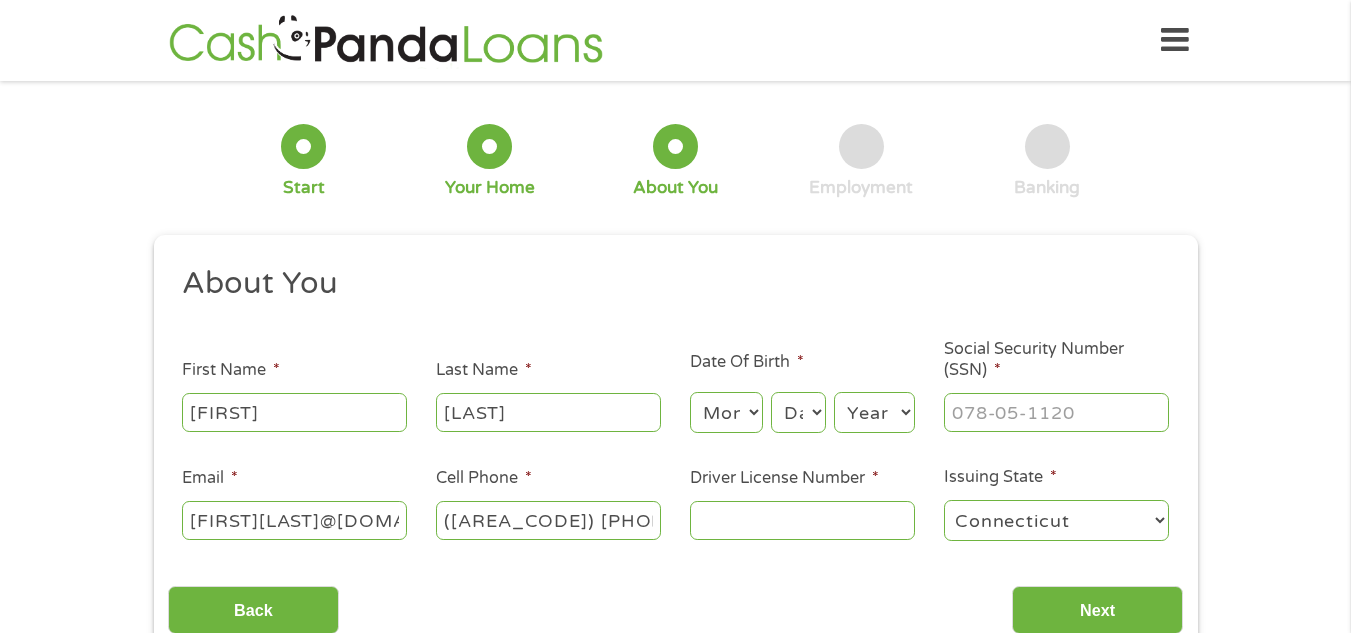 click on "Month 1 2 3 4 5 6 7 8 9 10 11 12" at bounding box center (726, 412) 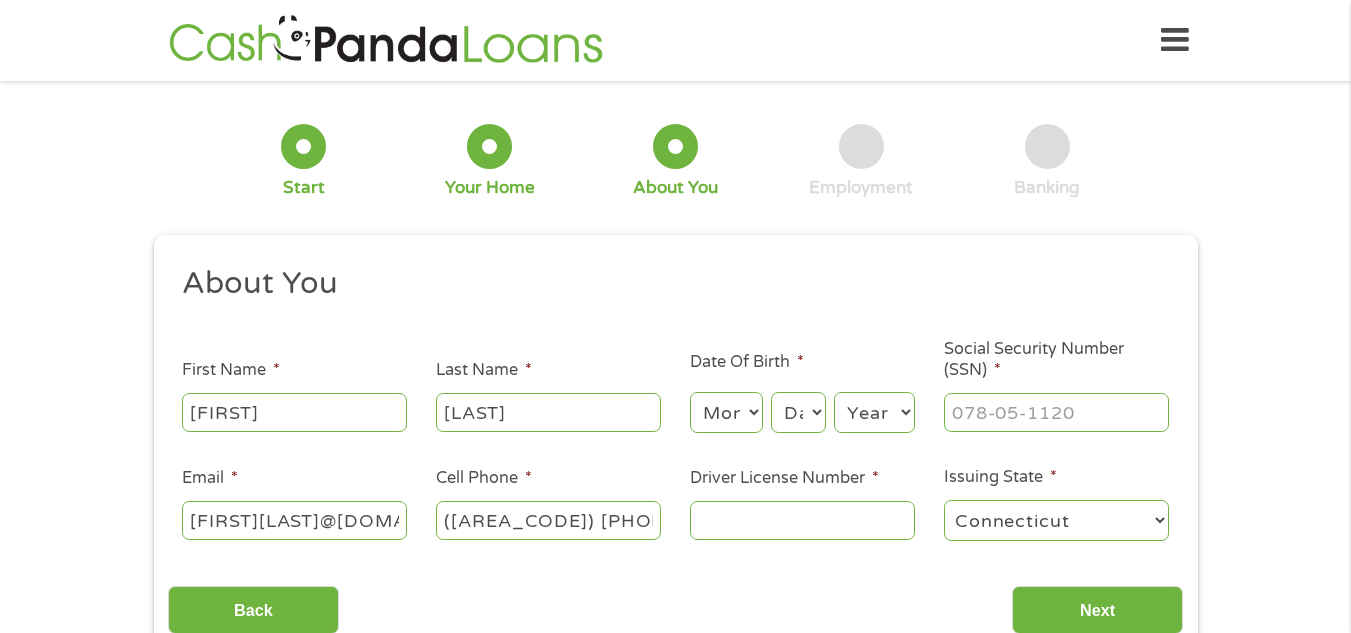 select on "7" 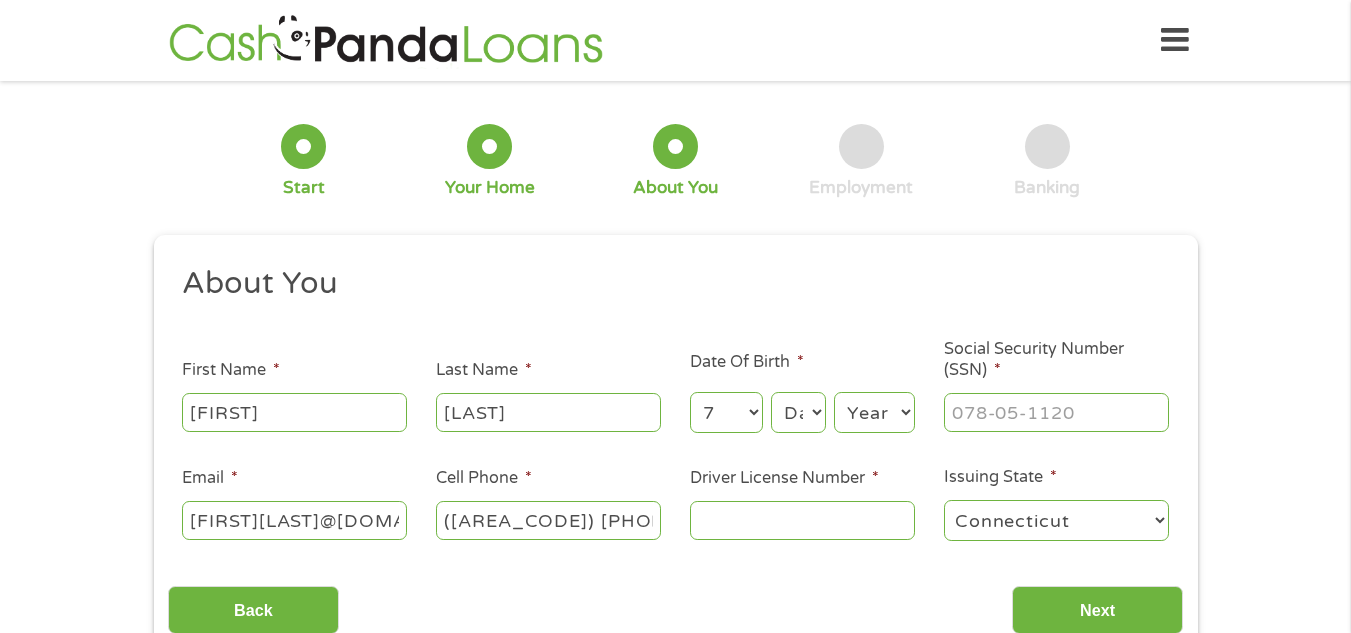 click on "Month 1 2 3 4 5 6 7 8 9 10 11 12" at bounding box center (726, 412) 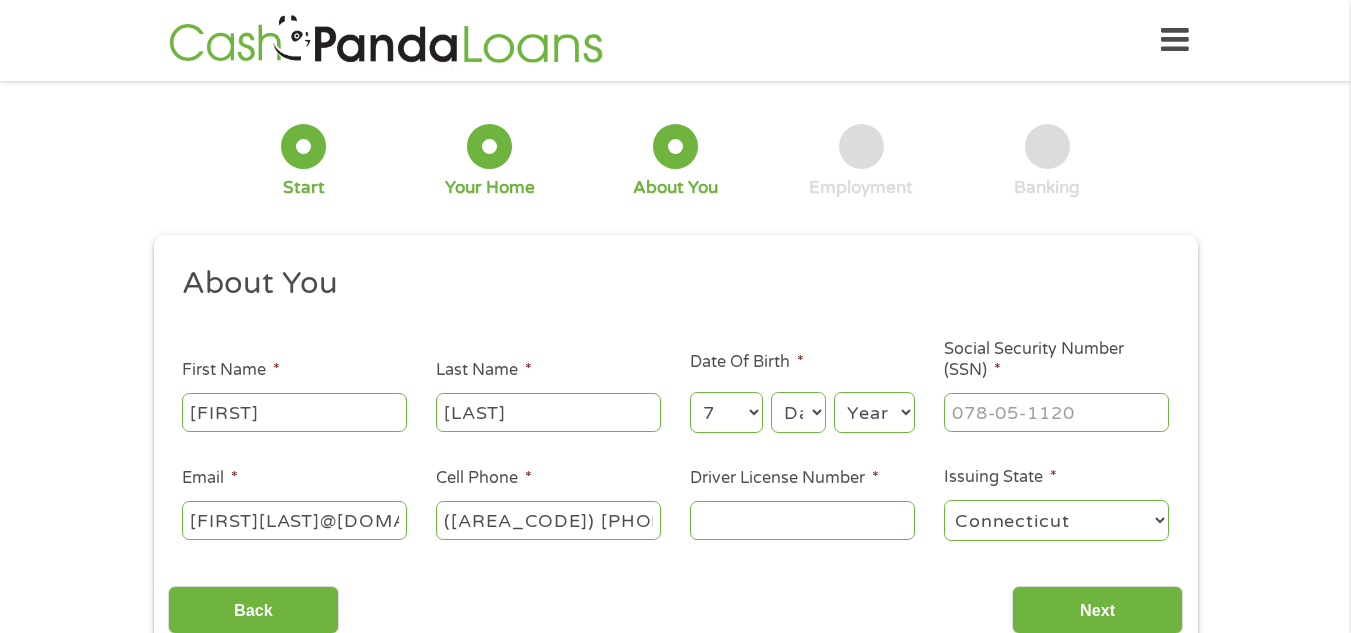 click on "Day 1 2 3 4 5 6 7 8 9 10 11 12 13 14 15 16 17 18 19 20 21 22 23 24 25 26 27 28 29 30 31" at bounding box center (798, 412) 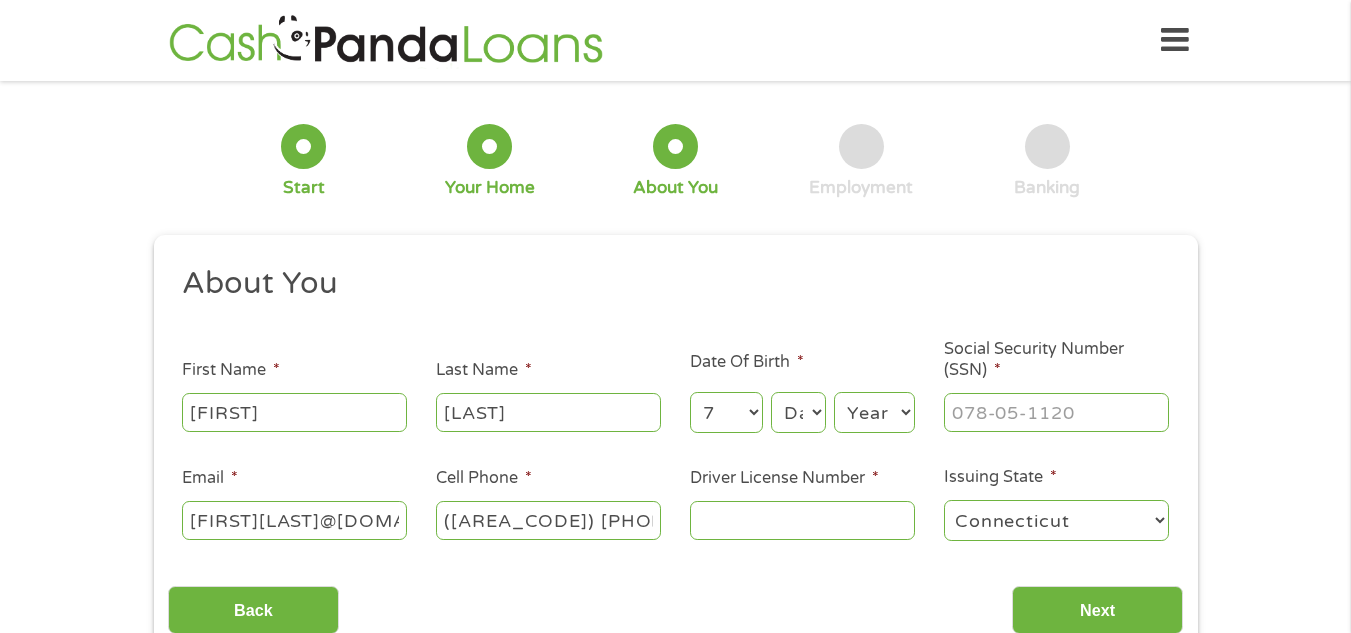 select on "18" 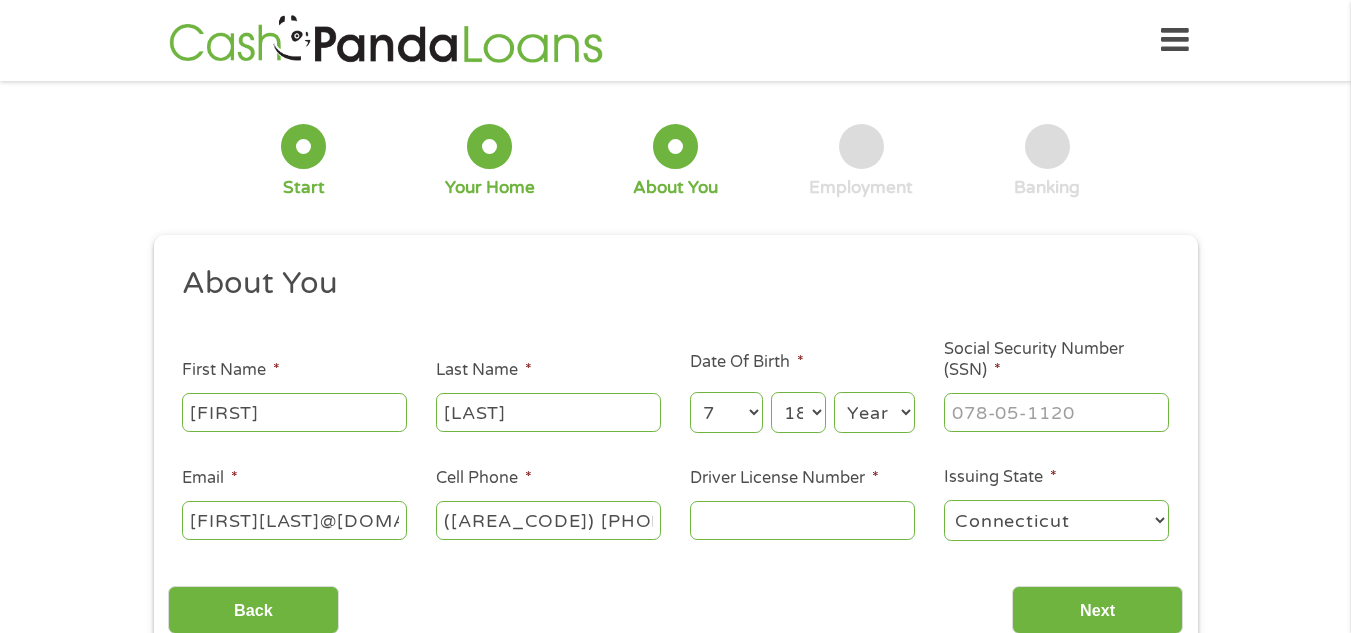 click on "Day 1 2 3 4 5 6 7 8 9 10 11 12 13 14 15 16 17 18 19 20 21 22 23 24 25 26 27 28 29 30 31" at bounding box center [798, 412] 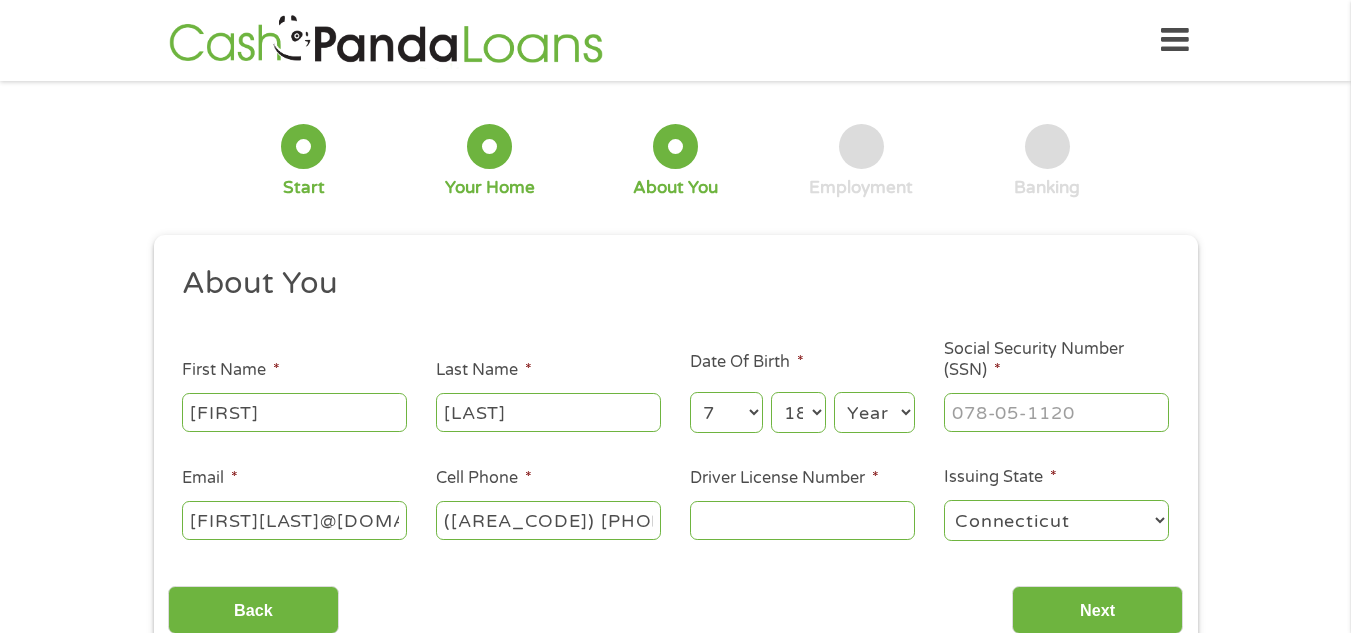 click on "Year 2007 2006 2005 2004 2003 2002 2001 2000 1999 1998 1997 1996 1995 1994 1993 1992 1991 1990 1989 1988 1987 1986 1985 1984 1983 1982 1981 1980 1979 1978 1977 1976 1975 1974 1973 1972 1971 1970 1969 1968 1967 1966 1965 1964 1963 1962 1961 1960 1959 1958 1957 1956 1955 1954 1953 1952 1951 1950 1949 1948 1947 1946 1945 1944 1943 1942 1941 1940 1939 1938 1937 1936 1935 1934 1933 1932 1931 1930 1929 1928 1927 1926 1925 1924 1923 1922 1921 1920" at bounding box center (874, 412) 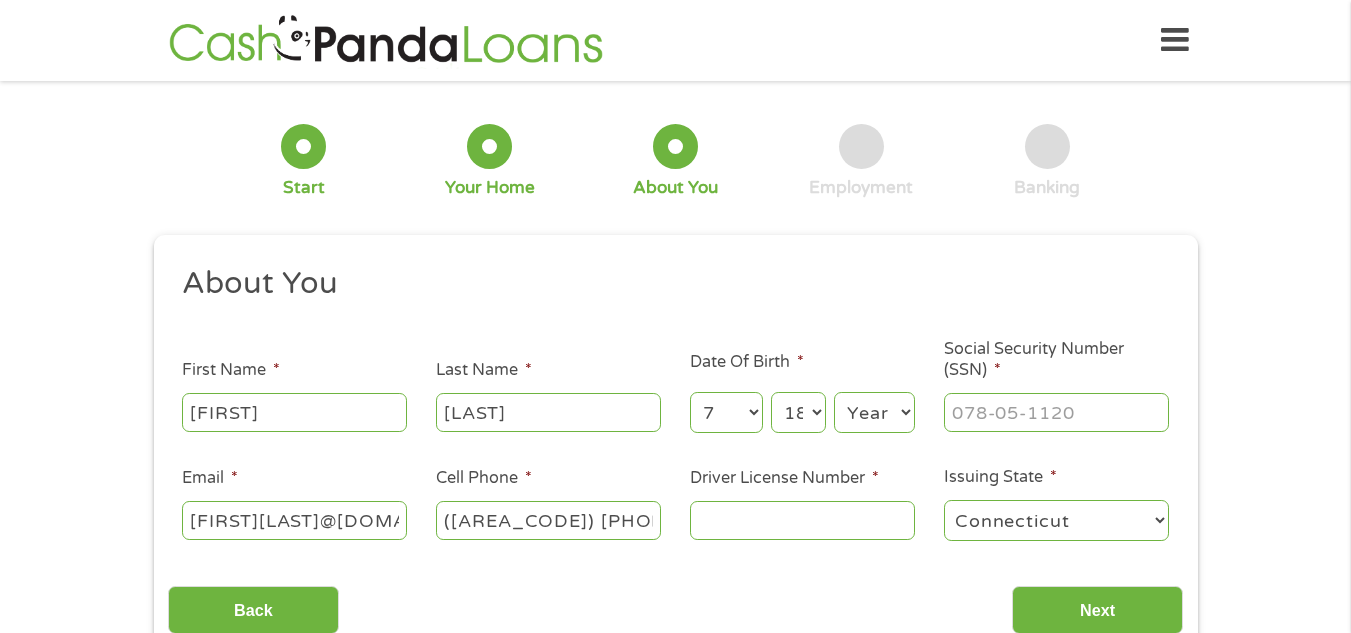 select on "2004" 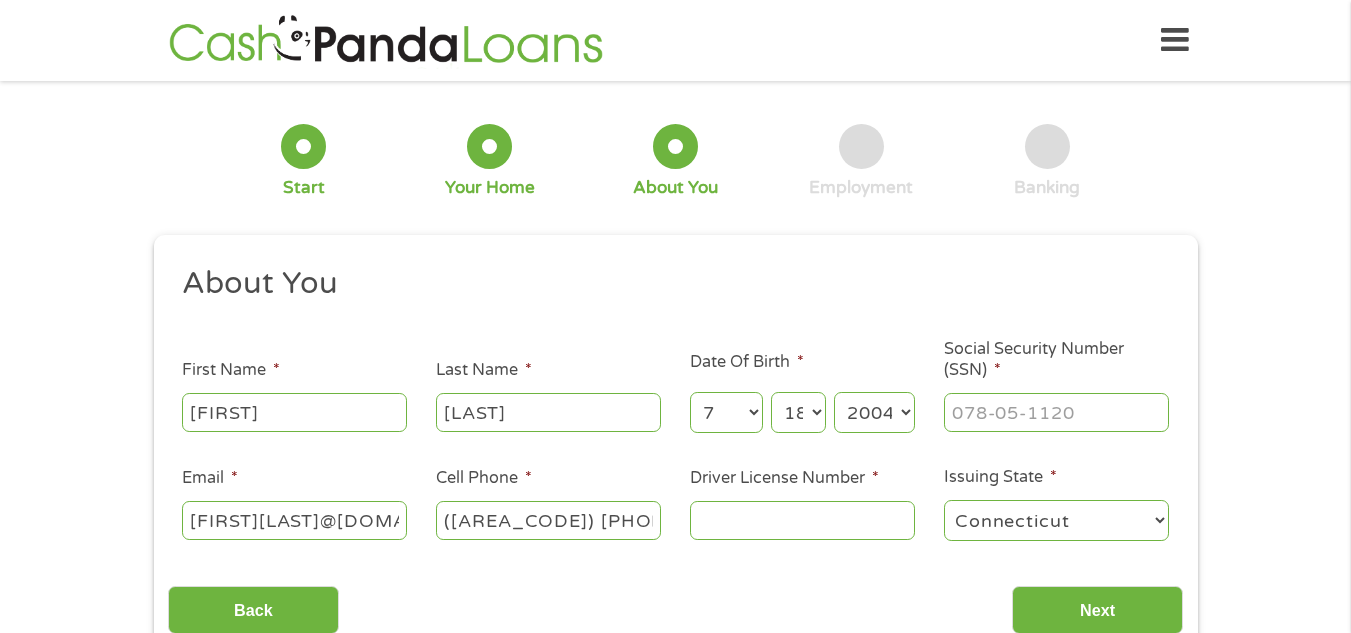 click on "Year 2007 2006 2005 2004 2003 2002 2001 2000 1999 1998 1997 1996 1995 1994 1993 1992 1991 1990 1989 1988 1987 1986 1985 1984 1983 1982 1981 1980 1979 1978 1977 1976 1975 1974 1973 1972 1971 1970 1969 1968 1967 1966 1965 1964 1963 1962 1961 1960 1959 1958 1957 1956 1955 1954 1953 1952 1951 1950 1949 1948 1947 1946 1945 1944 1943 1942 1941 1940 1939 1938 1937 1936 1935 1934 1933 1932 1931 1930 1929 1928 1927 1926 1925 1924 1923 1922 1921 1920" at bounding box center [874, 412] 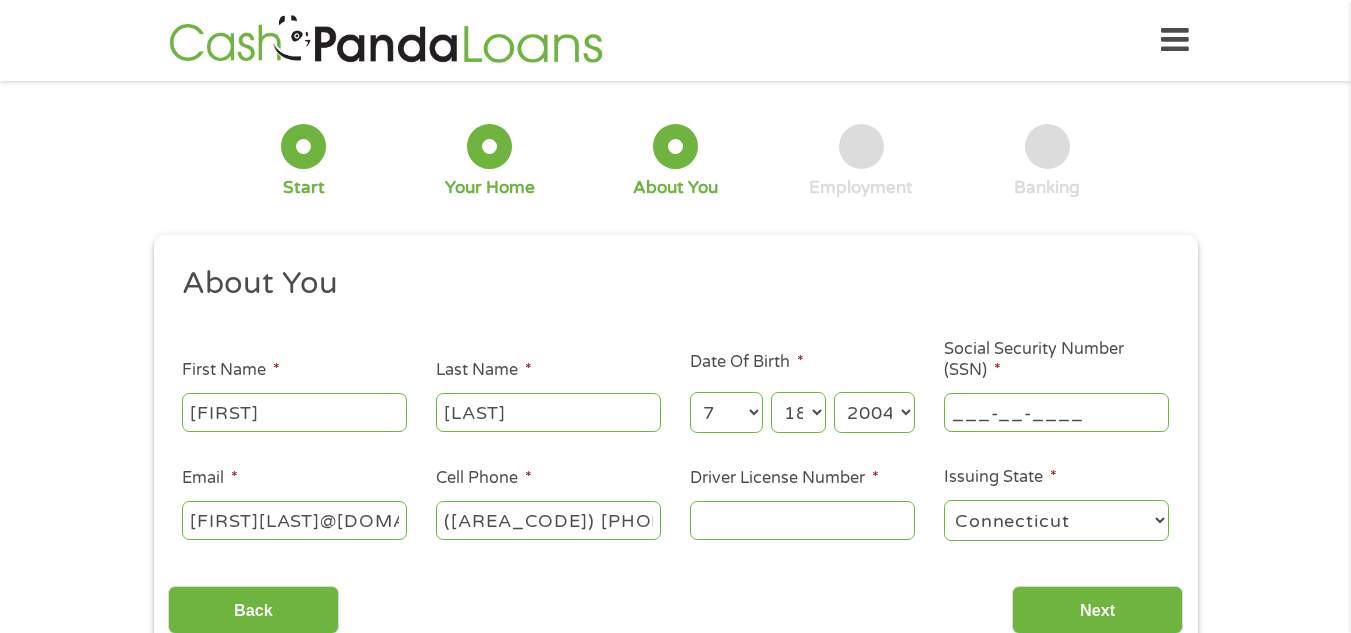 click on "___-__-____" at bounding box center [1056, 412] 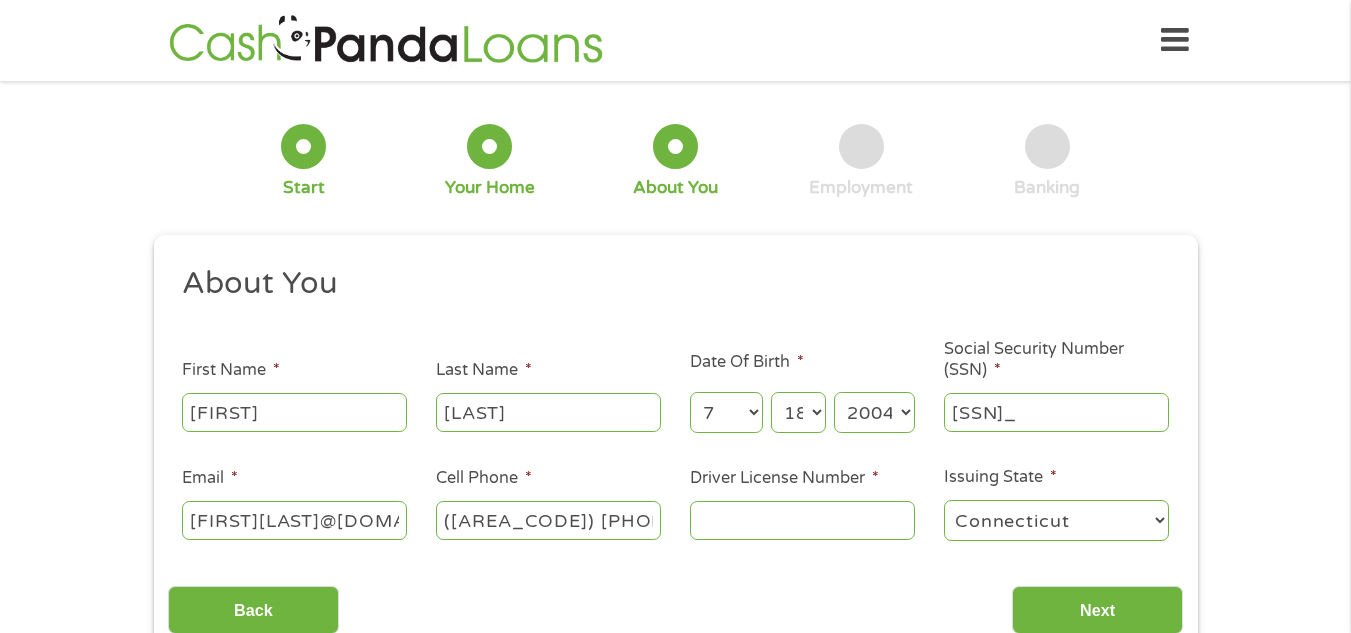 type on "[SSN]" 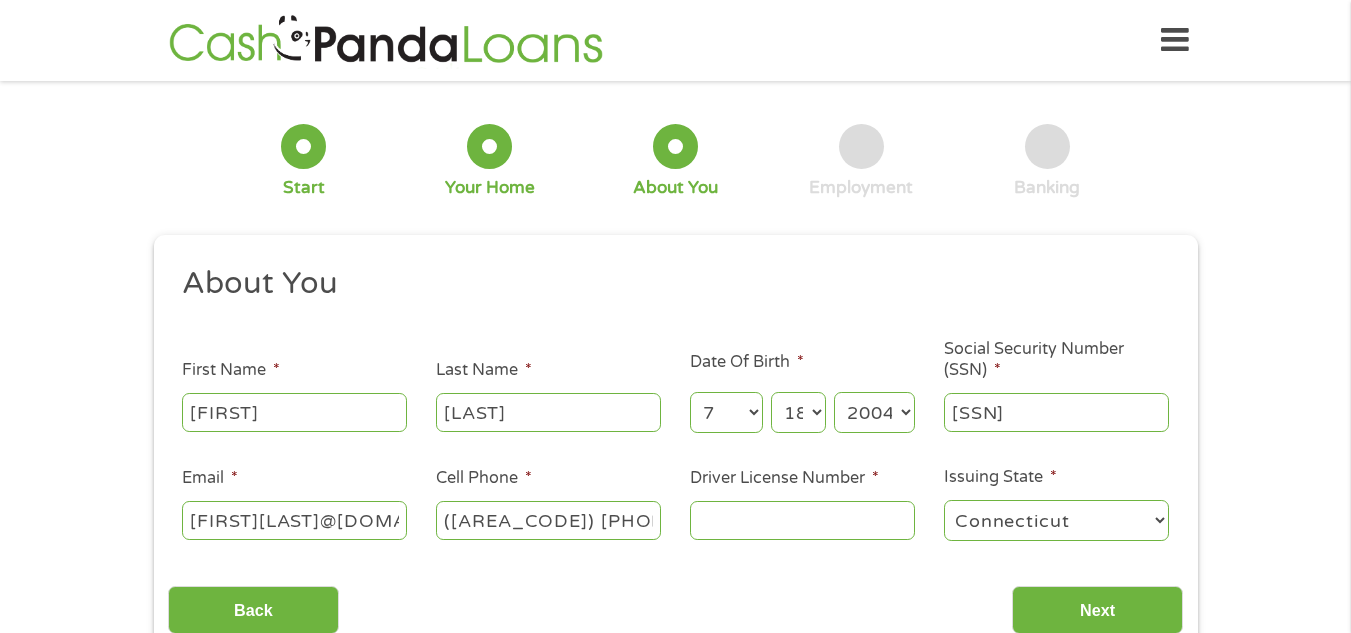 click on "Driver License Number *" at bounding box center (802, 520) 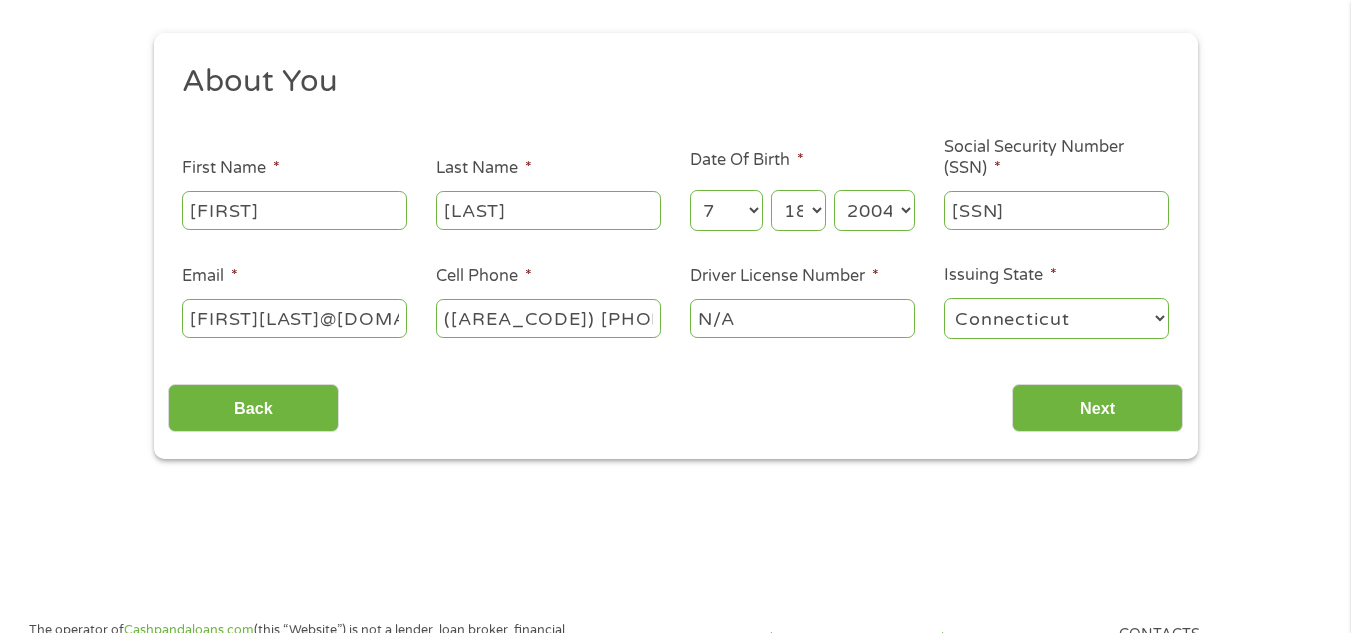 scroll, scrollTop: 214, scrollLeft: 0, axis: vertical 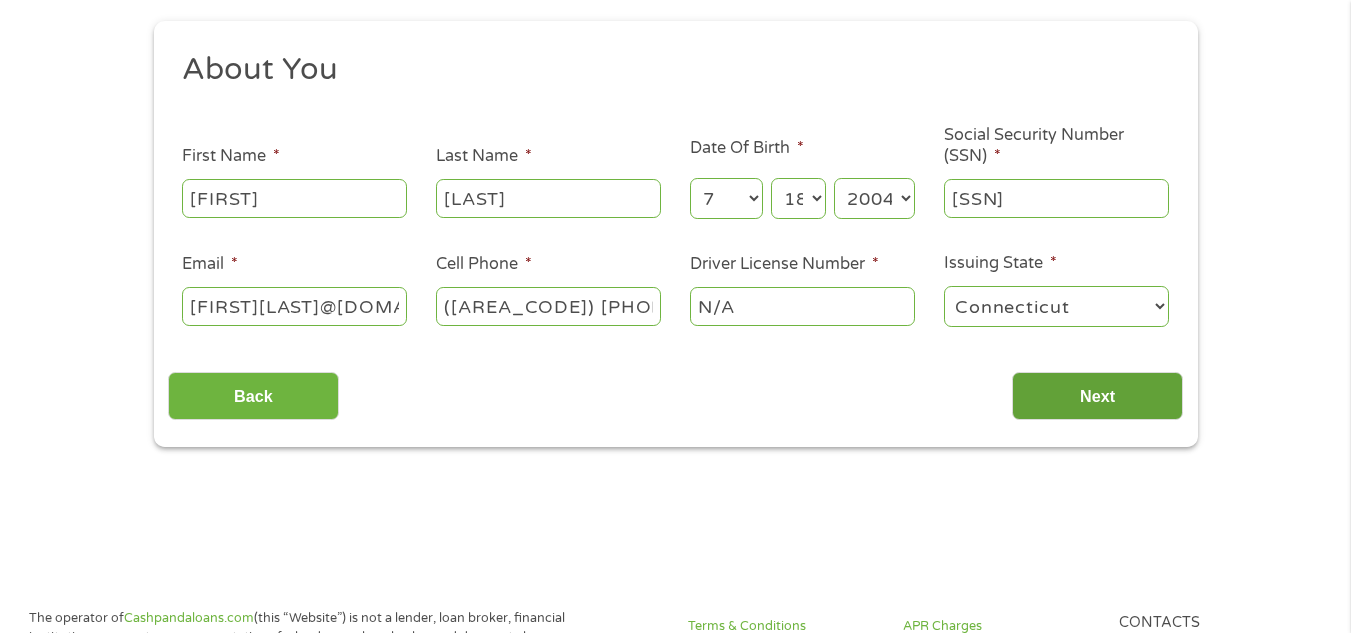 type on "N/A" 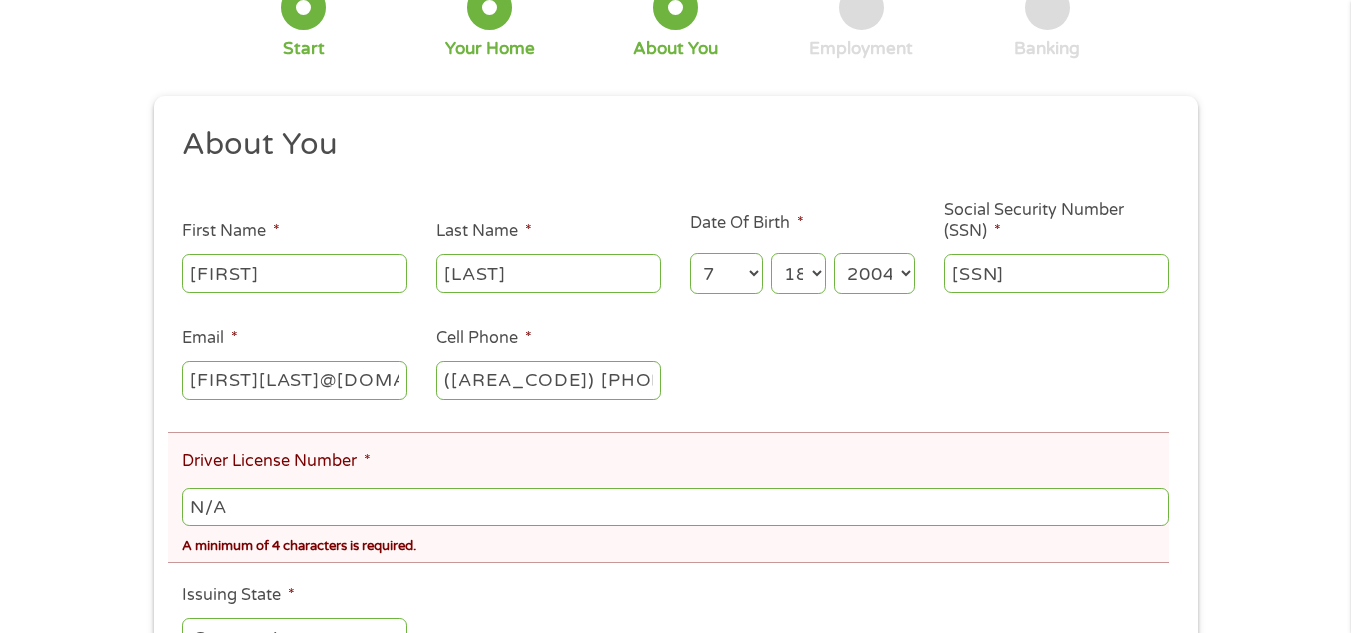 scroll, scrollTop: 45, scrollLeft: 0, axis: vertical 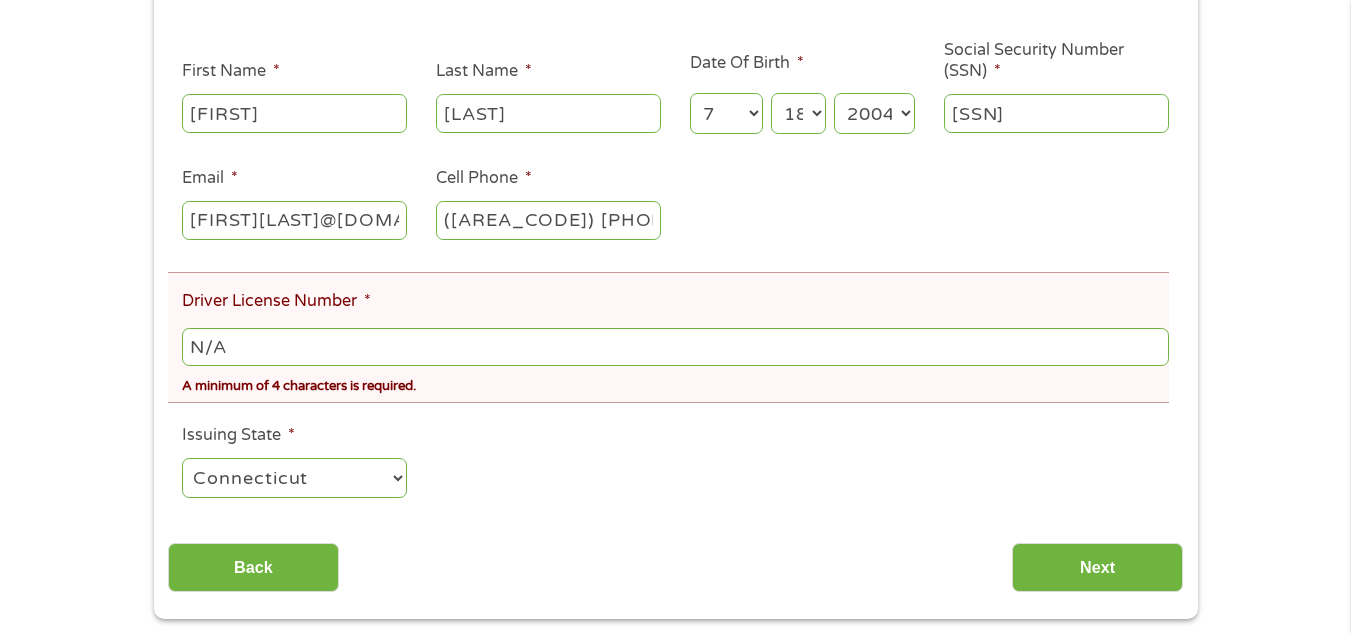 click on "N/A" at bounding box center [675, 347] 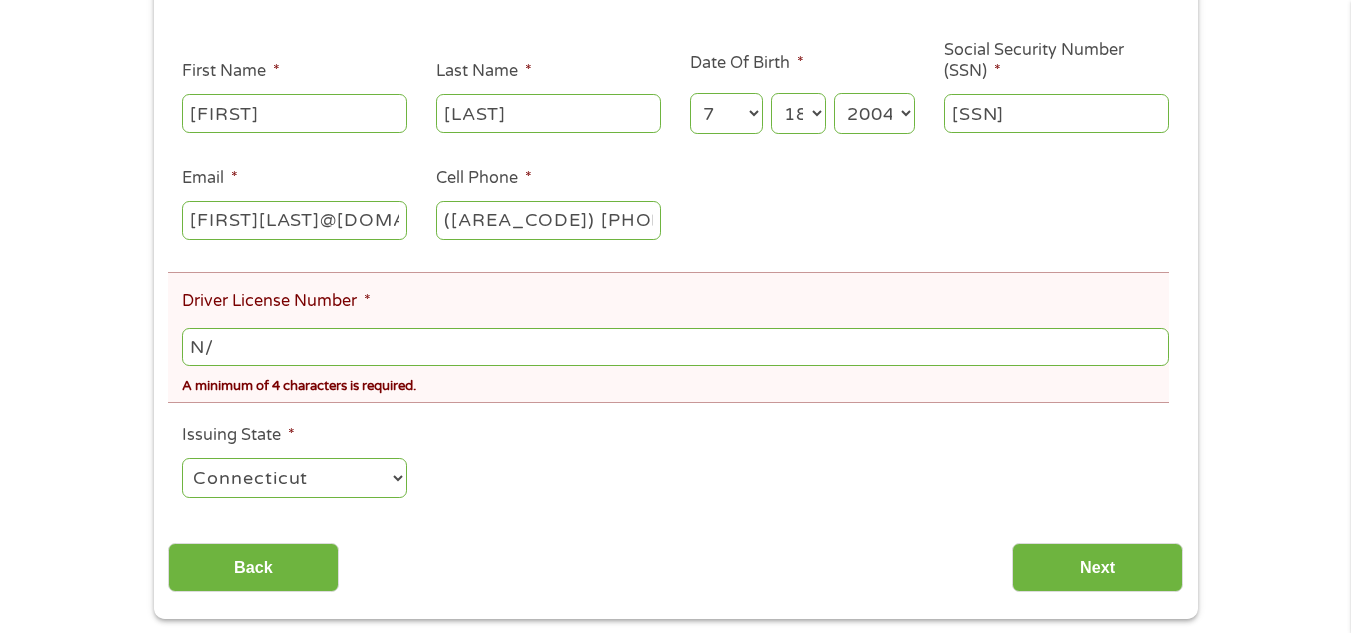 type on "N" 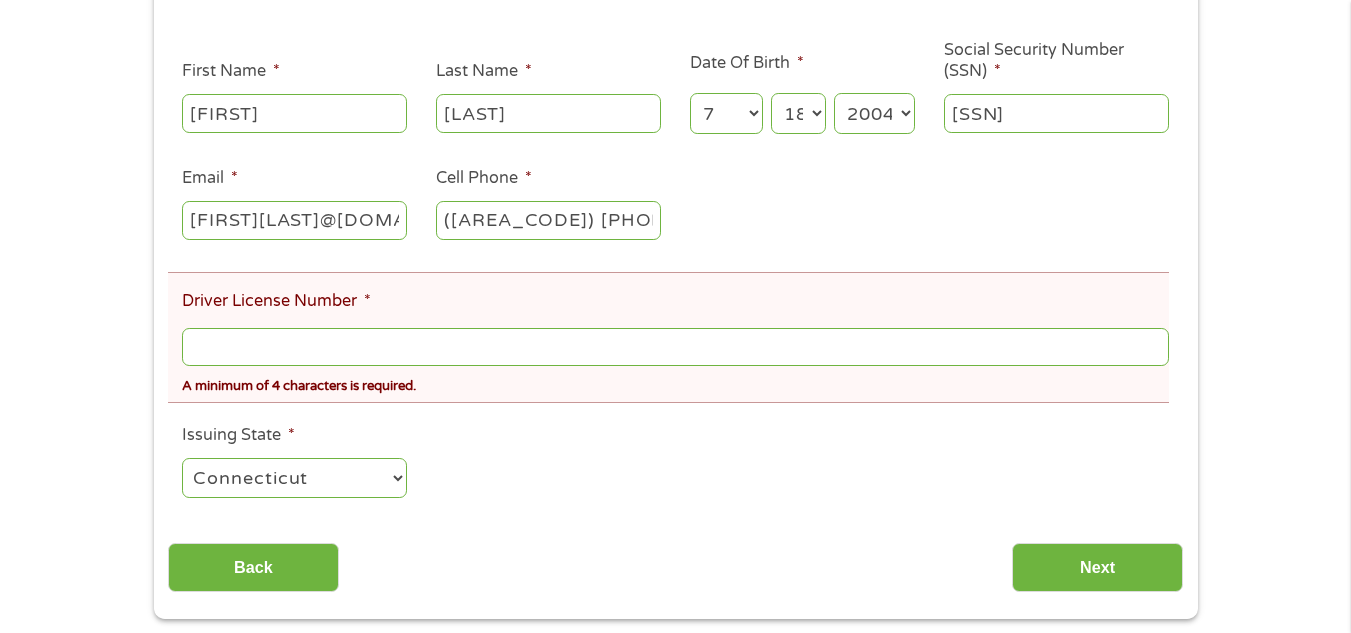 type 